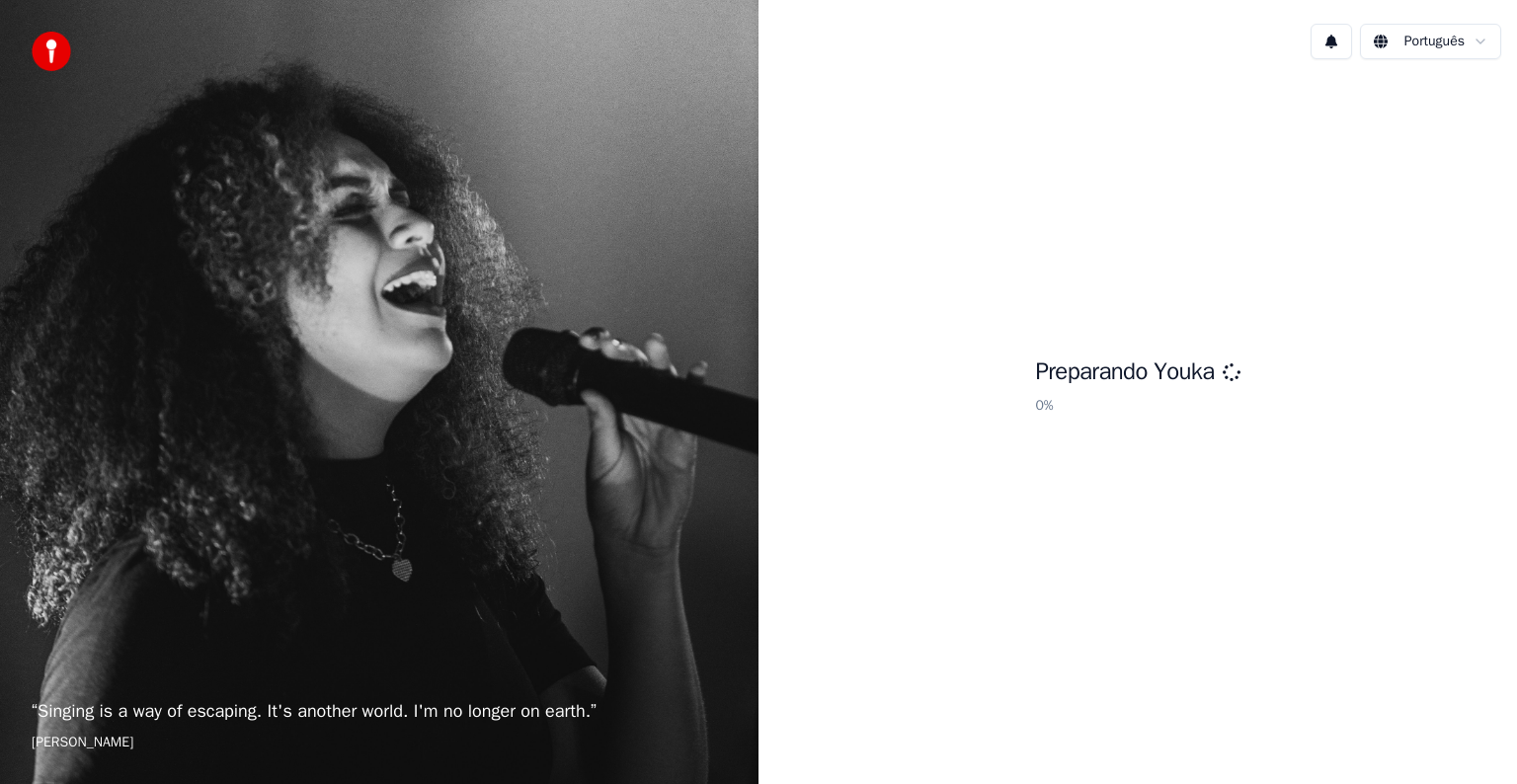 scroll, scrollTop: 0, scrollLeft: 0, axis: both 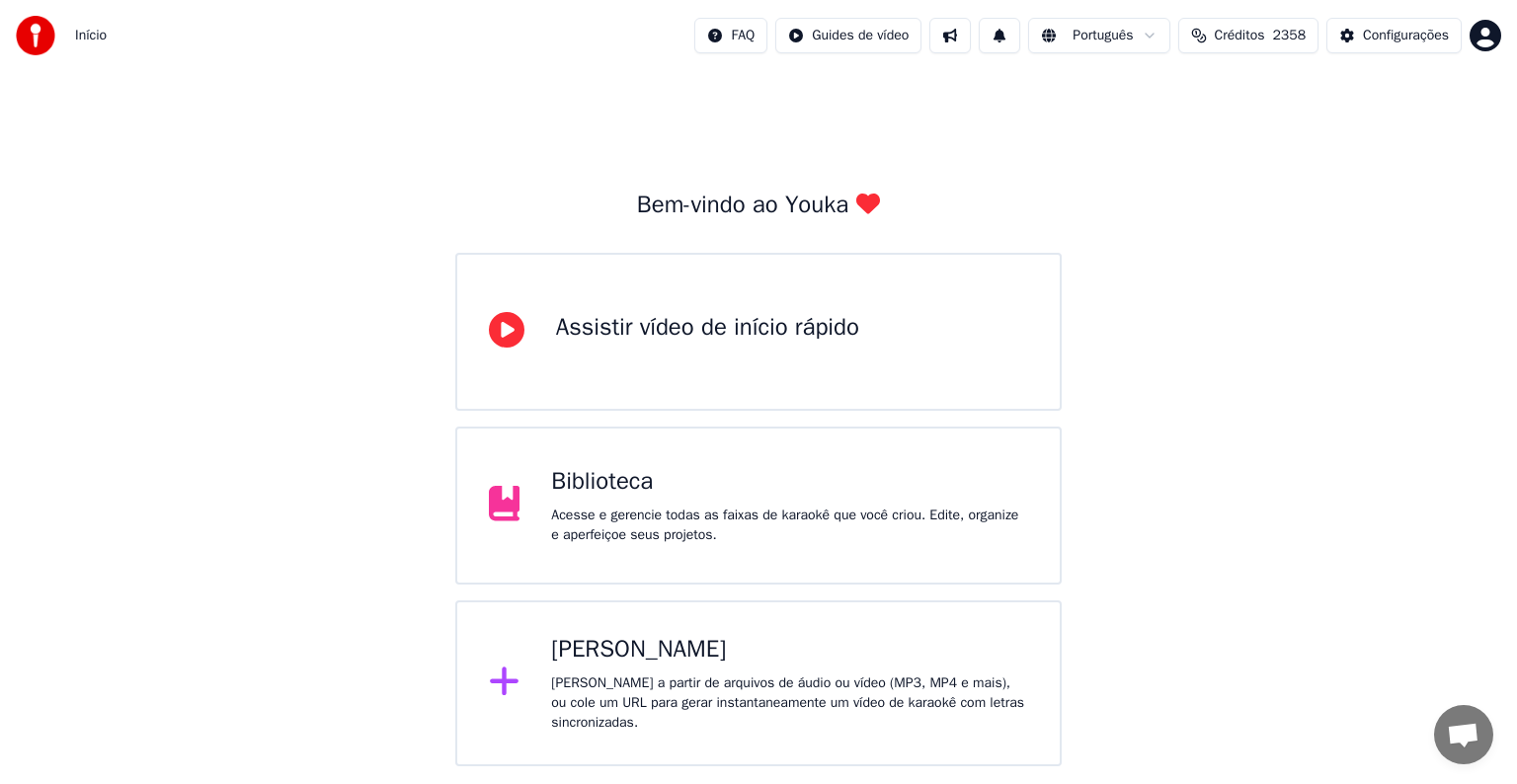 click on "[PERSON_NAME]" at bounding box center (789, 650) 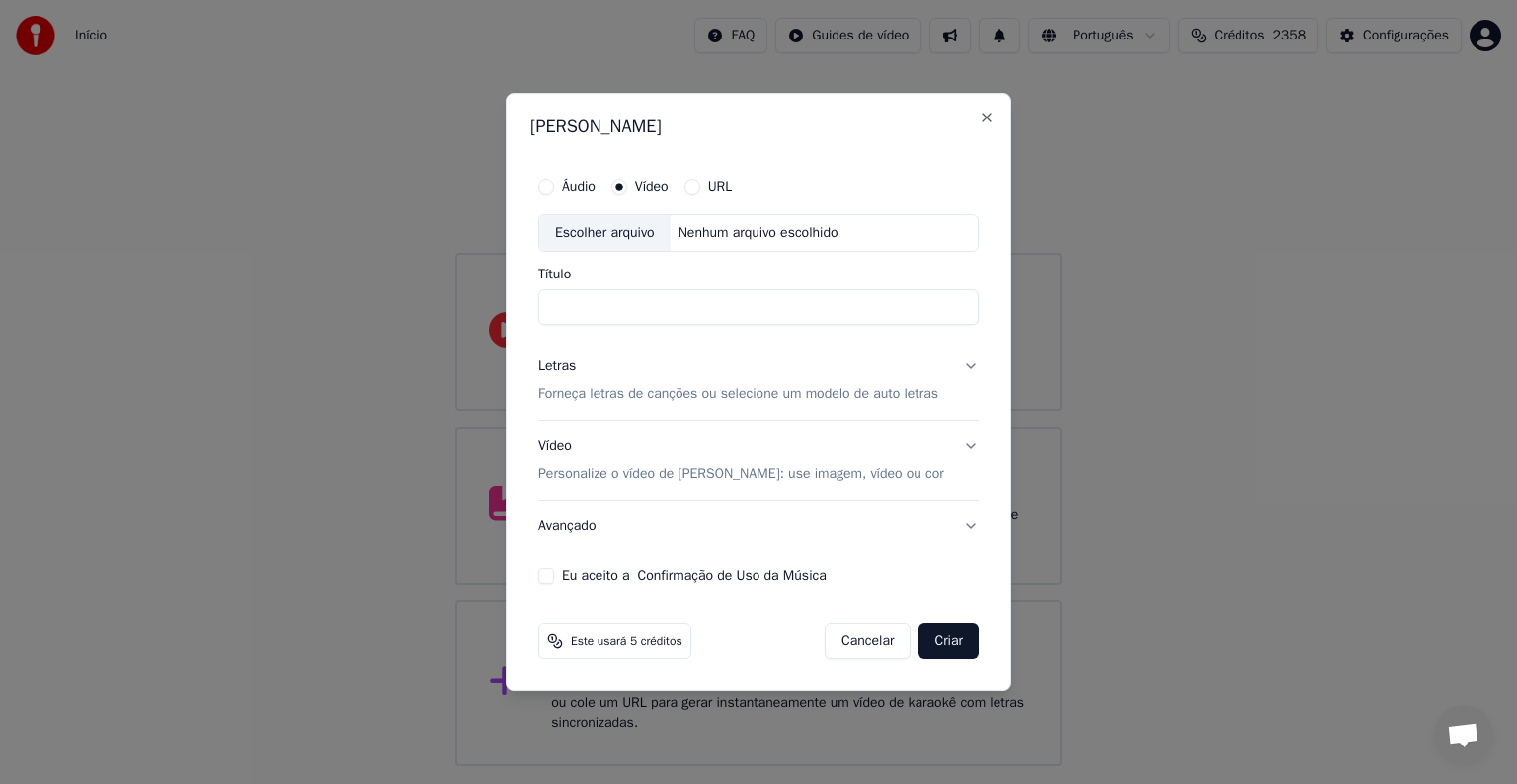 click on "Escolher arquivo" at bounding box center (604, 233) 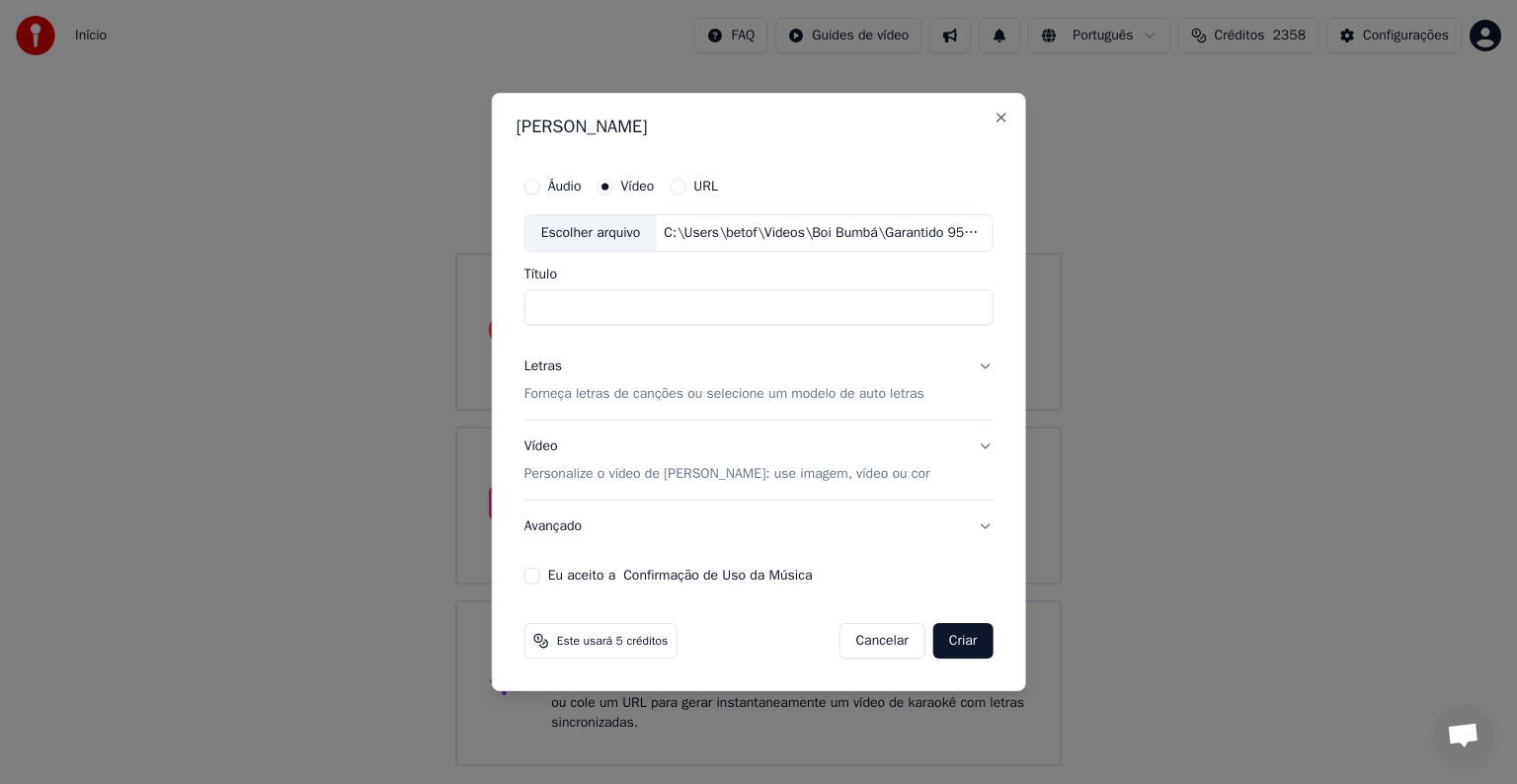 type on "********" 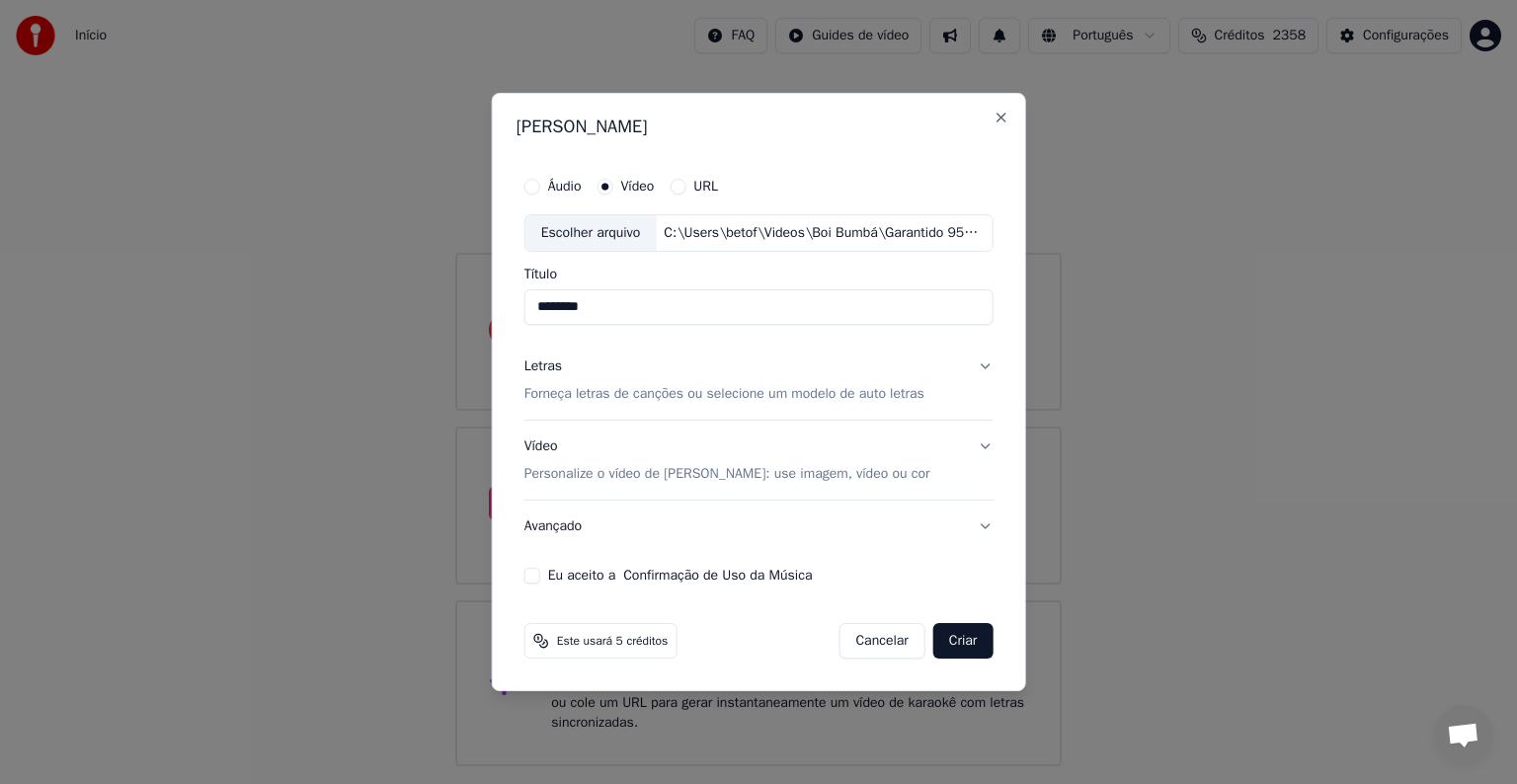 click on "Forneça letras de canções ou selecione um modelo de auto letras" at bounding box center [724, 394] 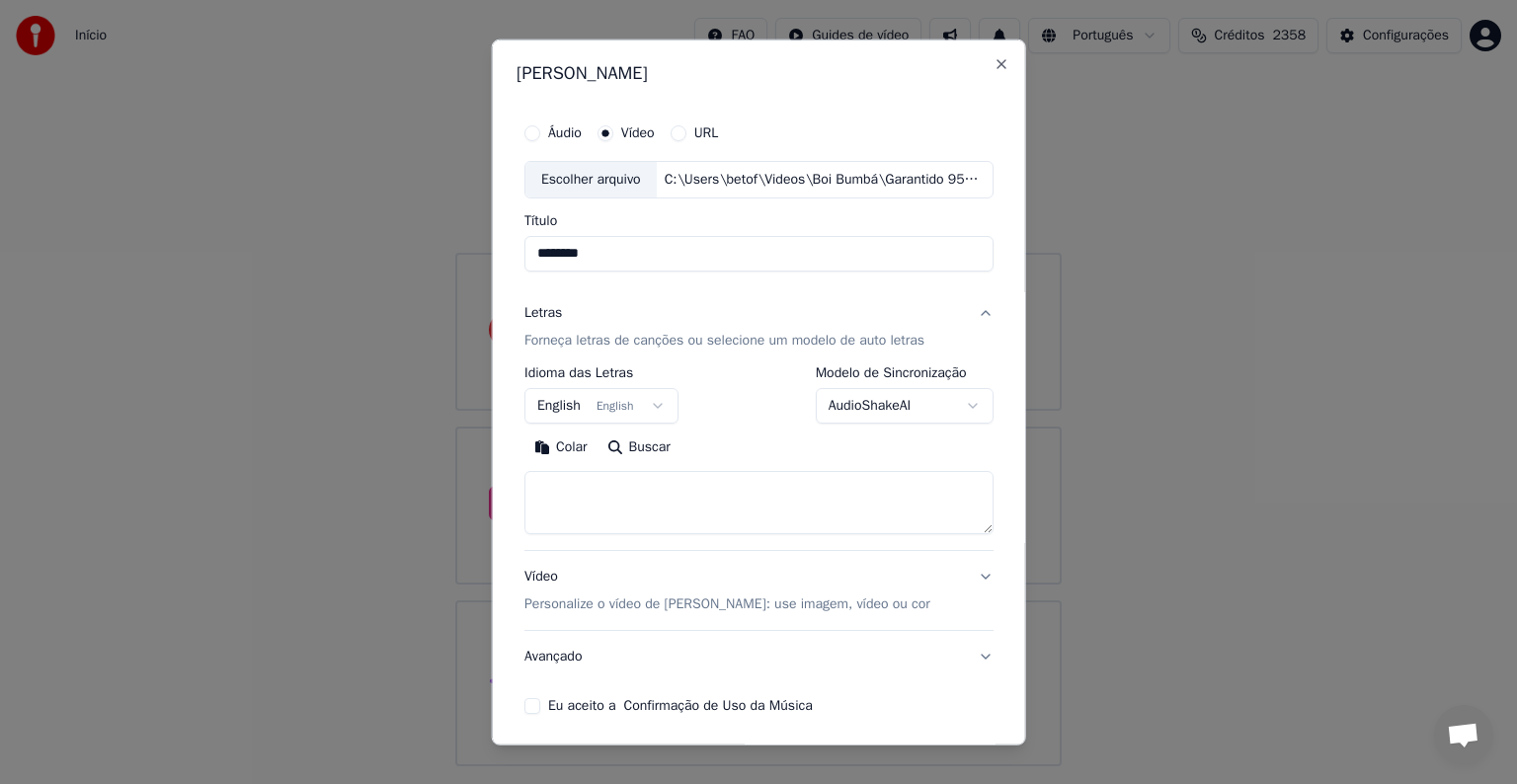 click on "English English" at bounding box center (601, 406) 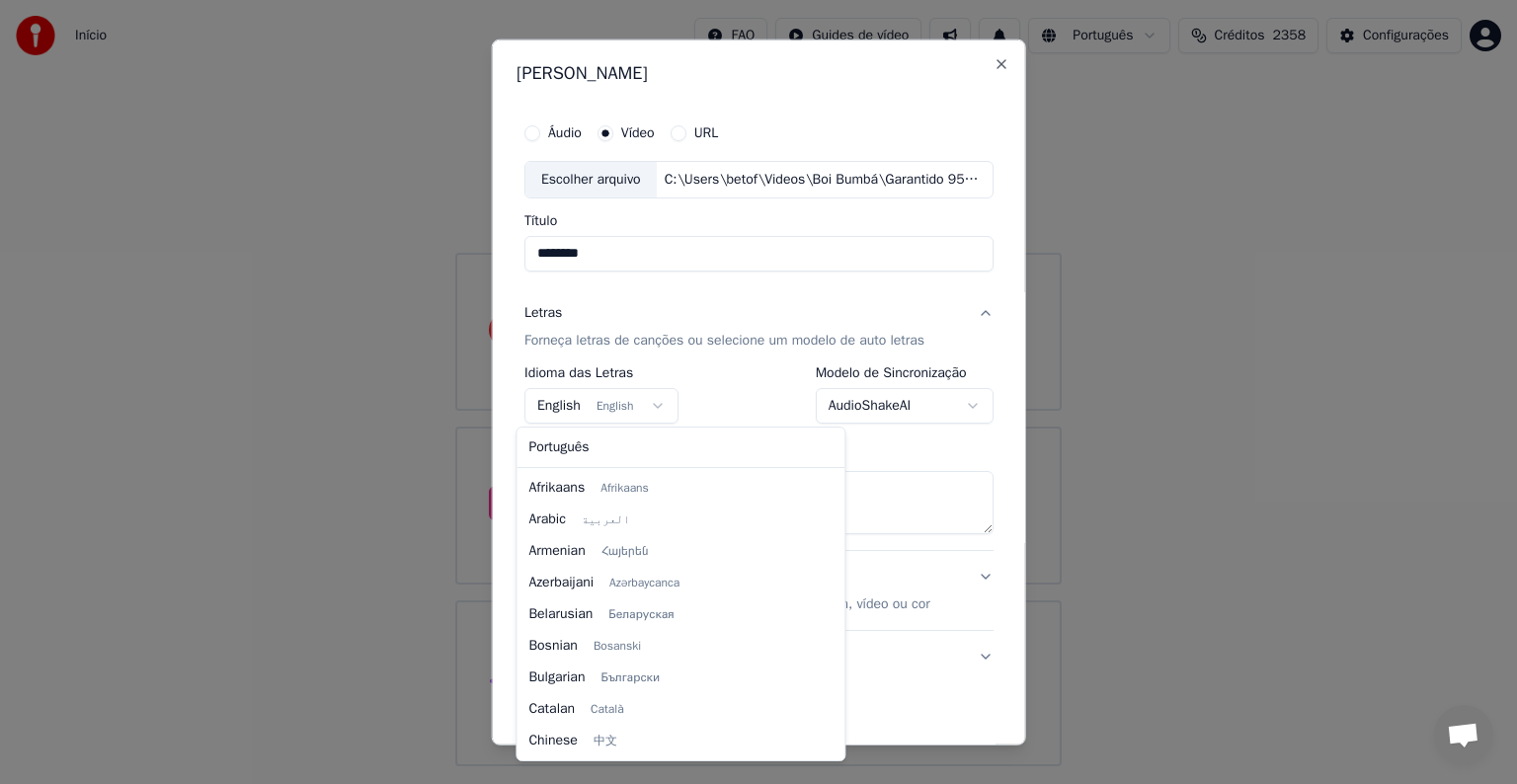 scroll, scrollTop: 158, scrollLeft: 0, axis: vertical 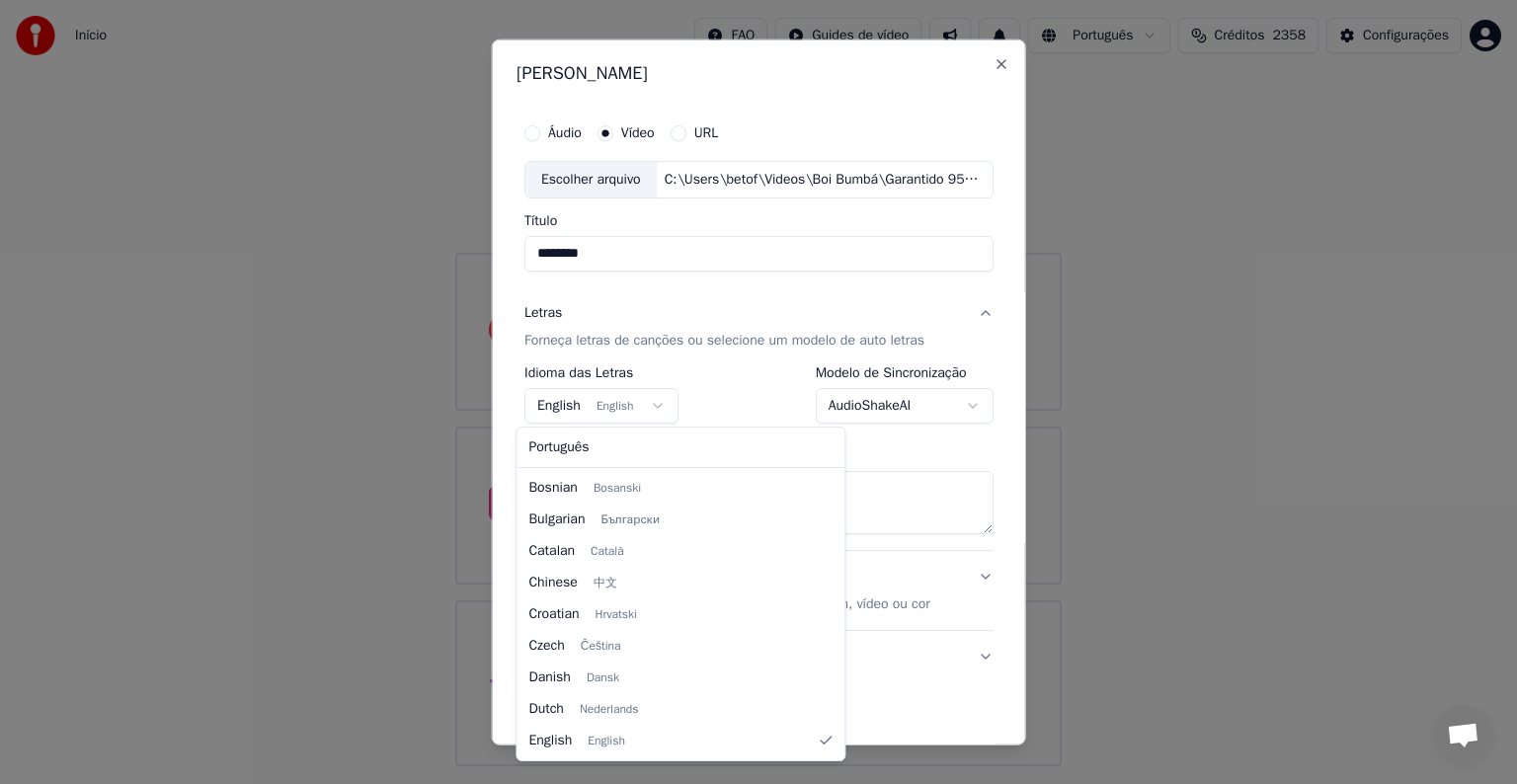 select on "**" 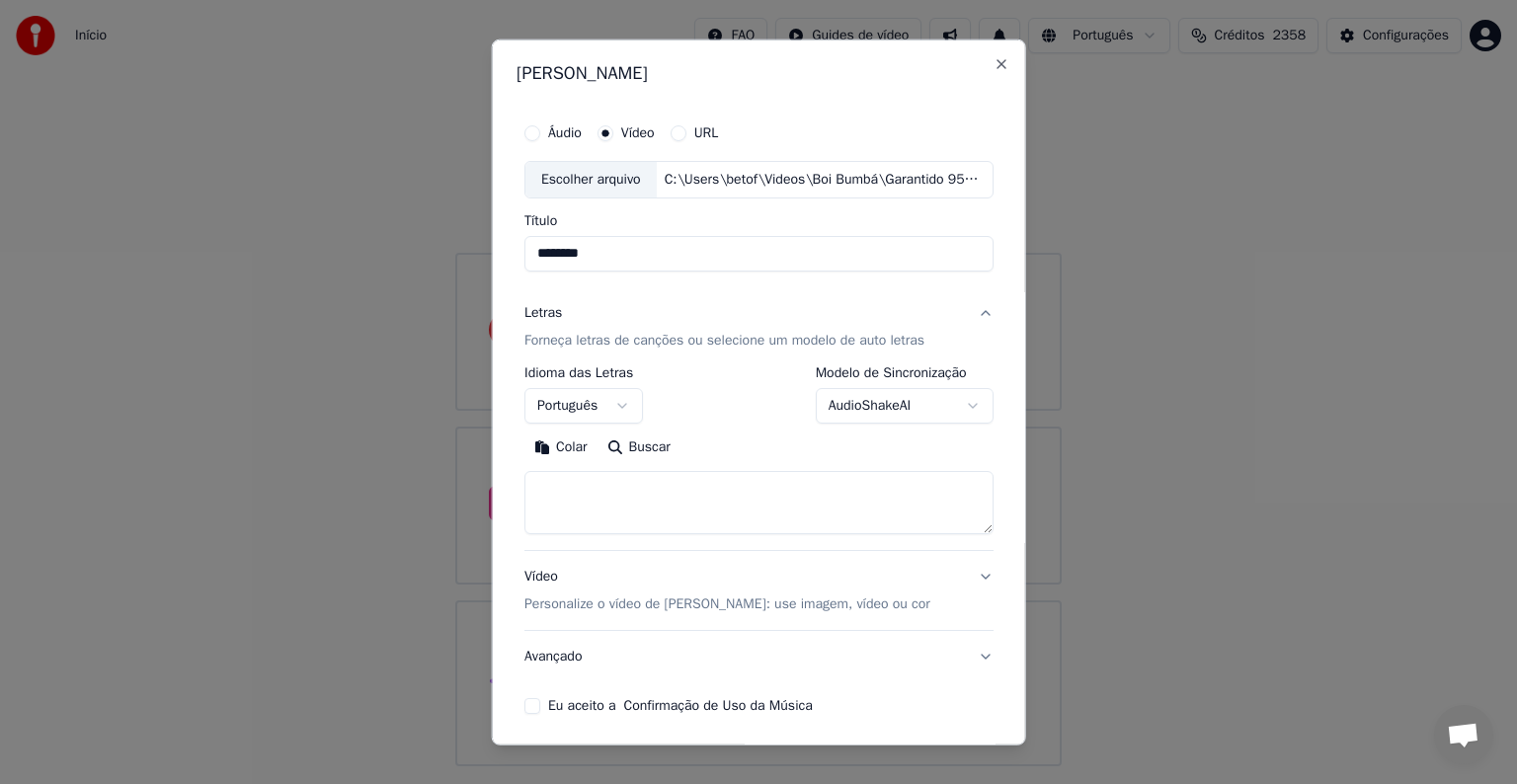 click on "Colar" at bounding box center [561, 447] 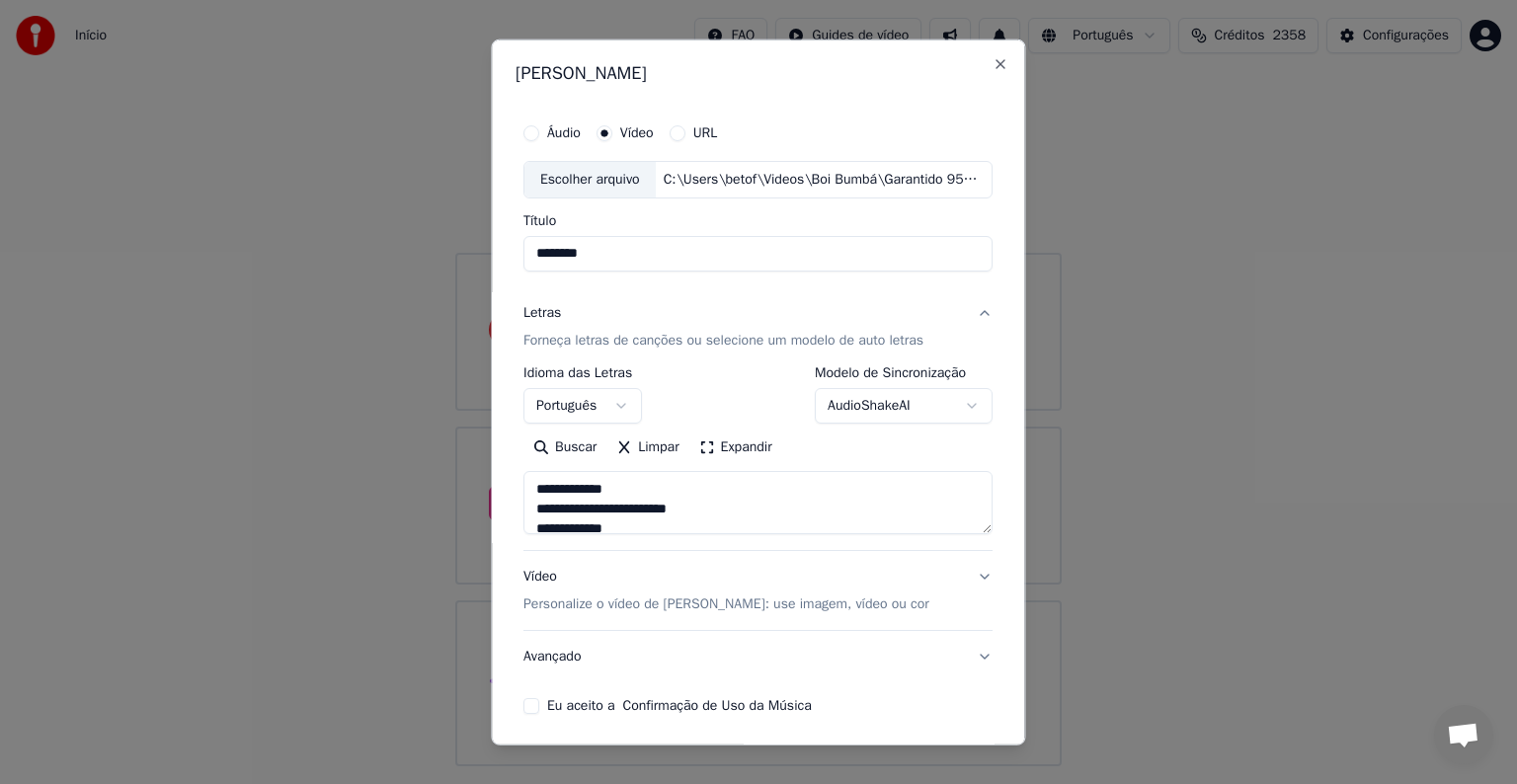 click on "Personalize o vídeo de [PERSON_NAME]: use imagem, vídeo ou cor" at bounding box center [726, 604] 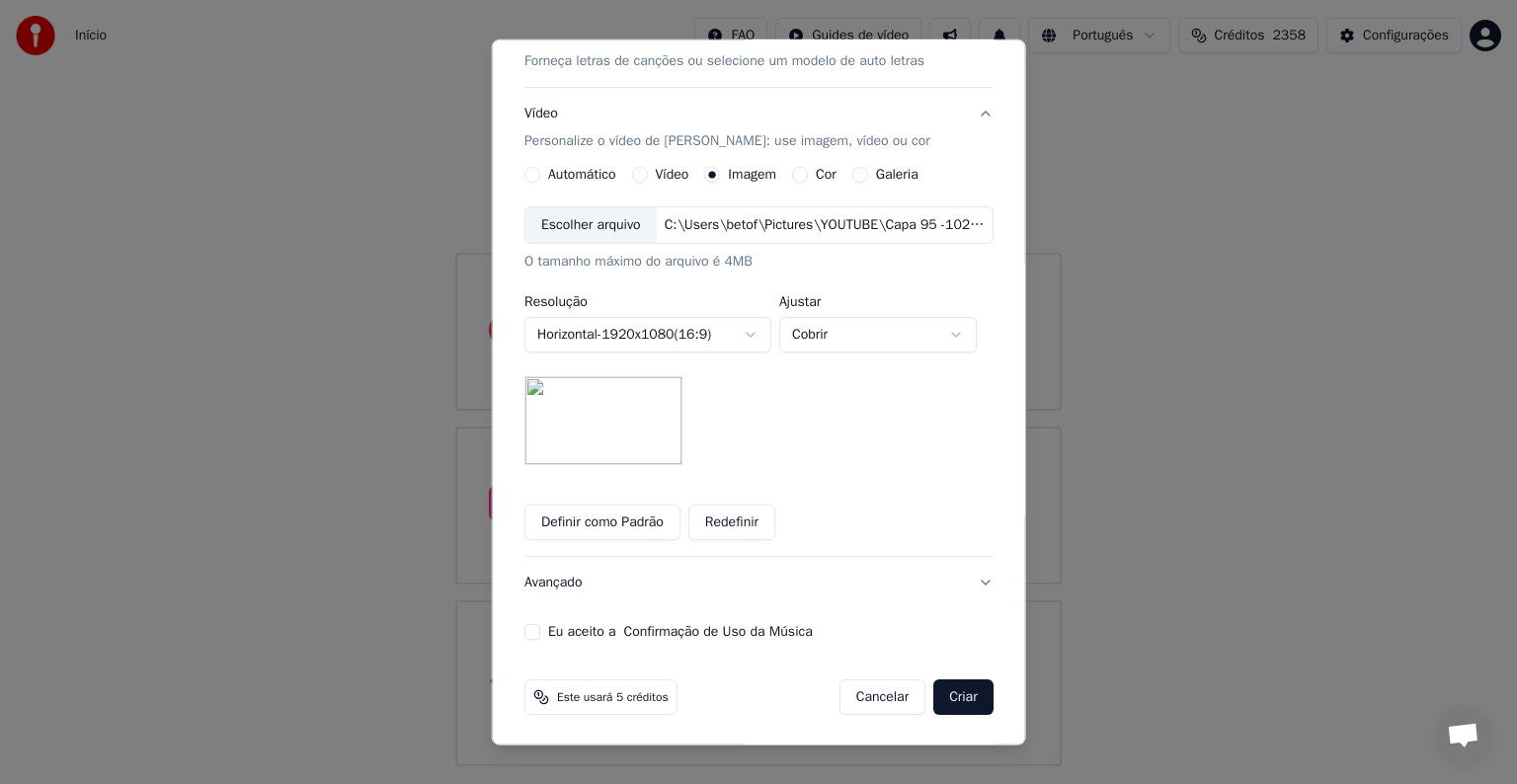 scroll, scrollTop: 280, scrollLeft: 0, axis: vertical 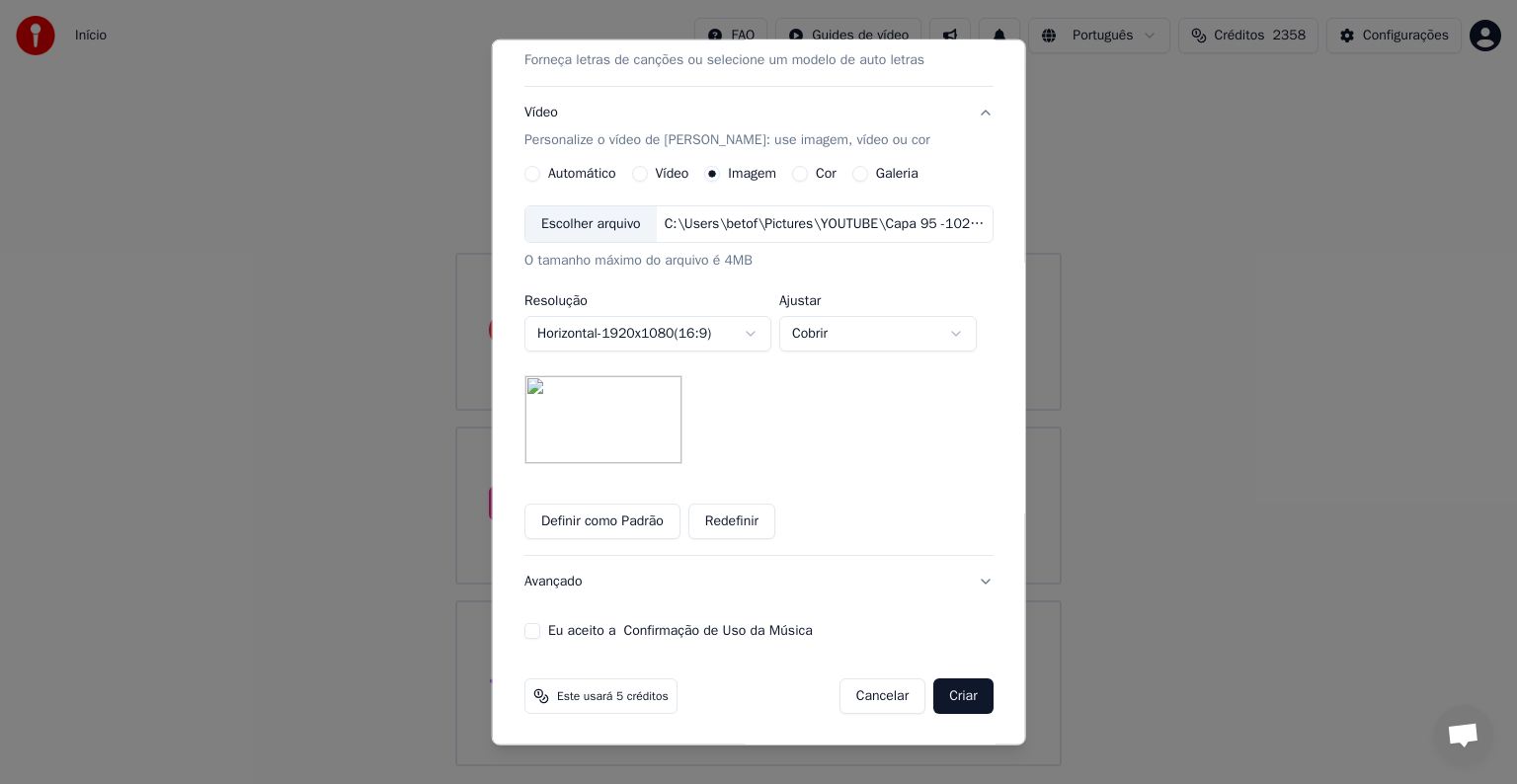 click on "Avançado" at bounding box center (758, 582) 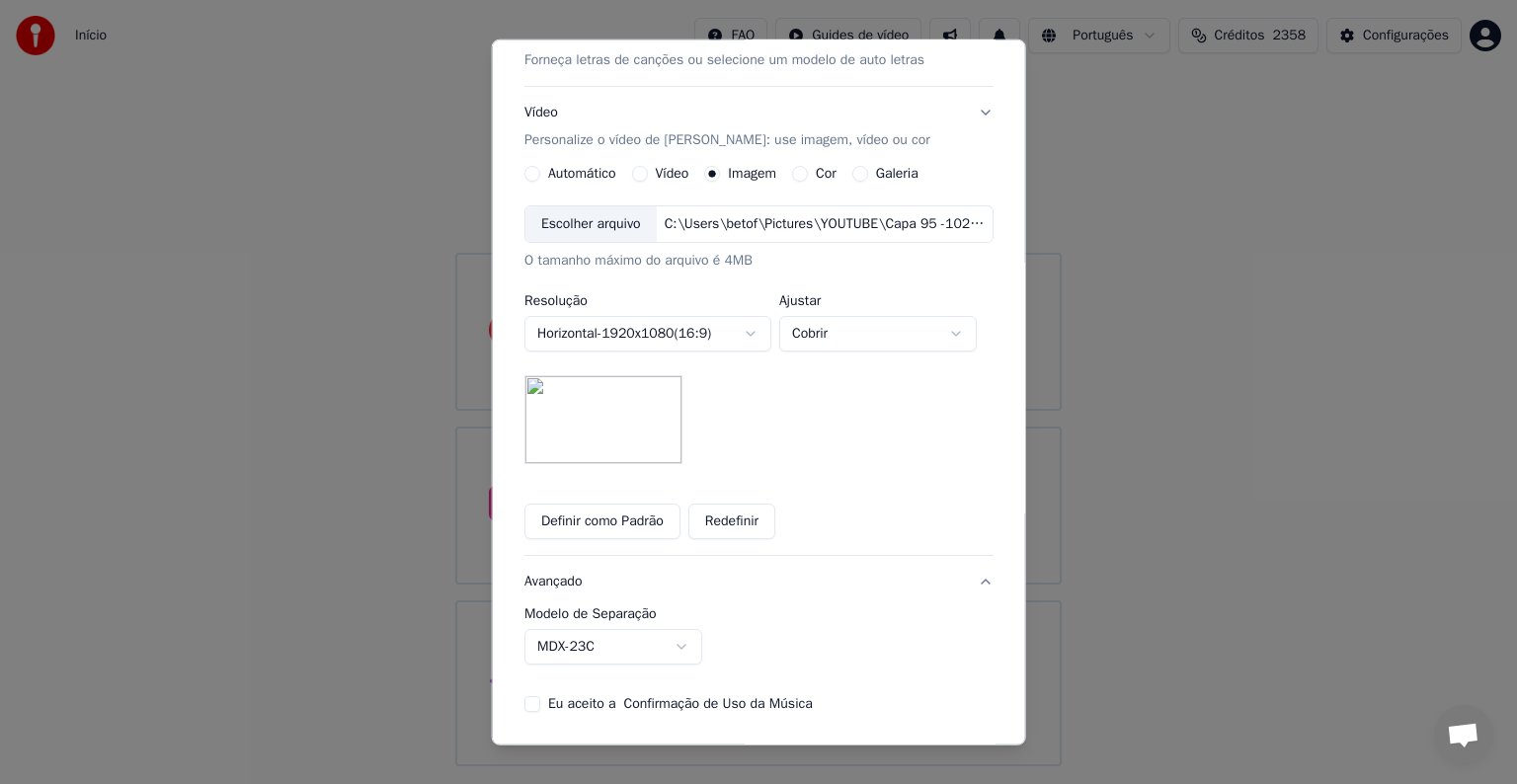 scroll, scrollTop: 0, scrollLeft: 0, axis: both 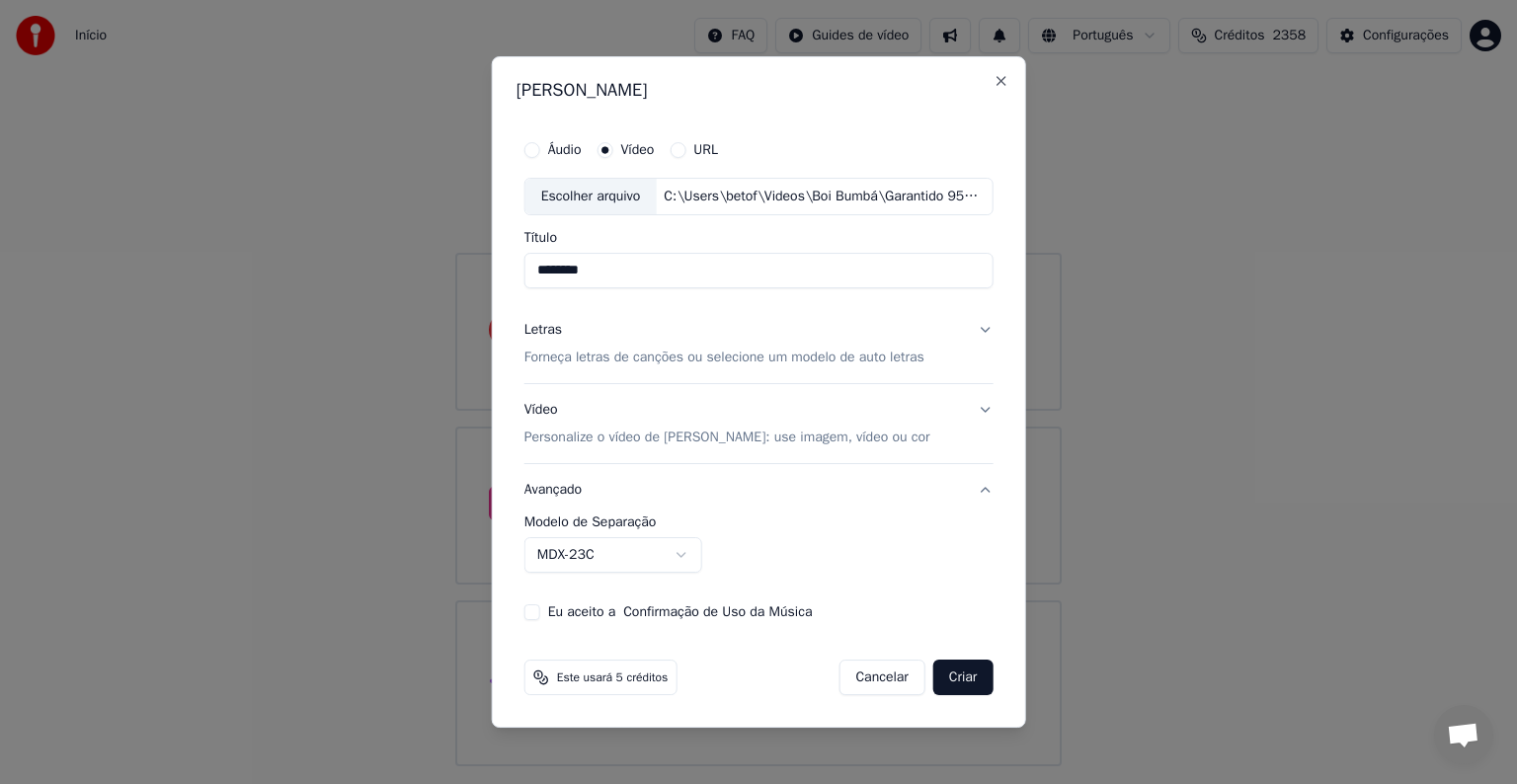click on "**********" at bounding box center (758, 383) 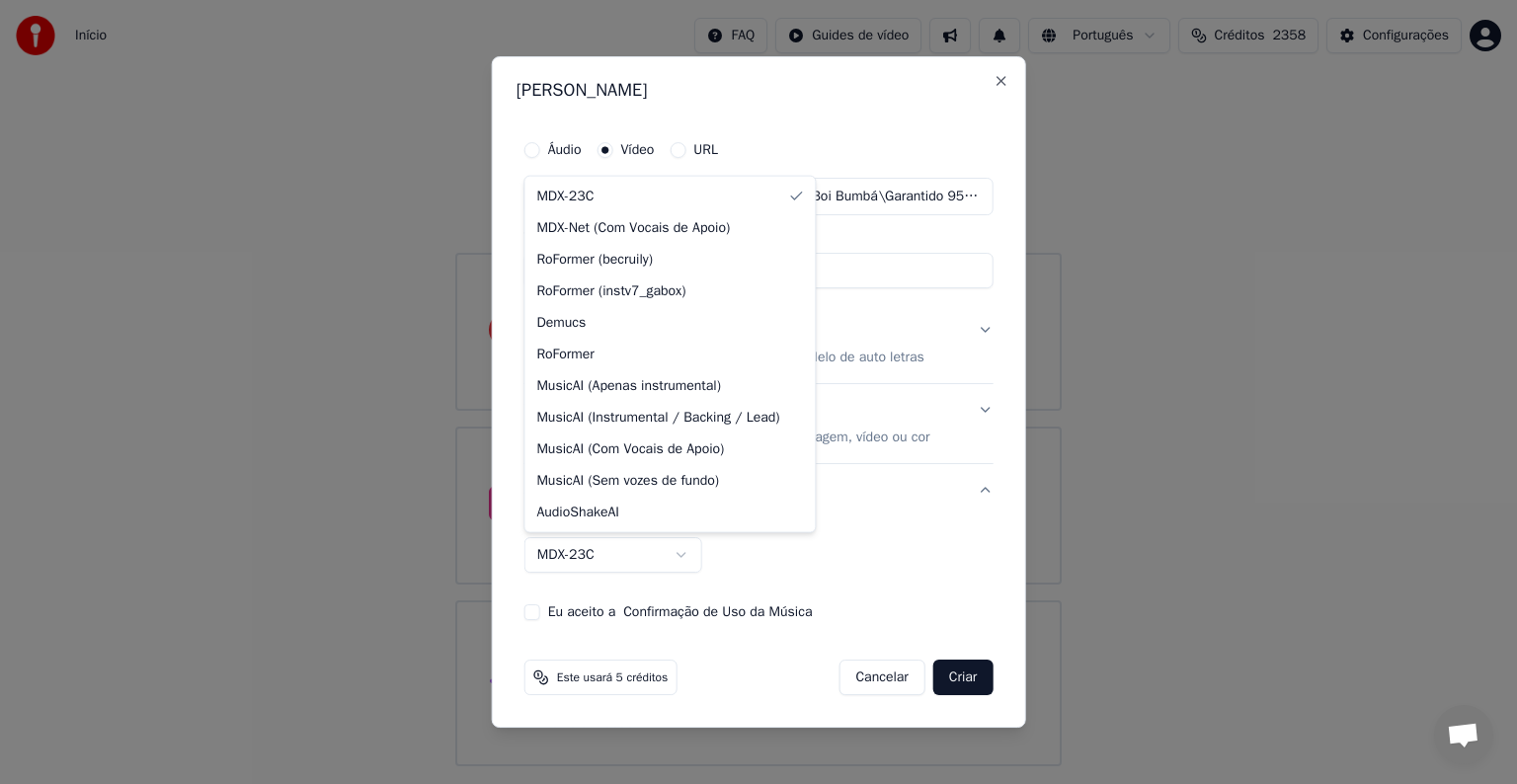 select on "**********" 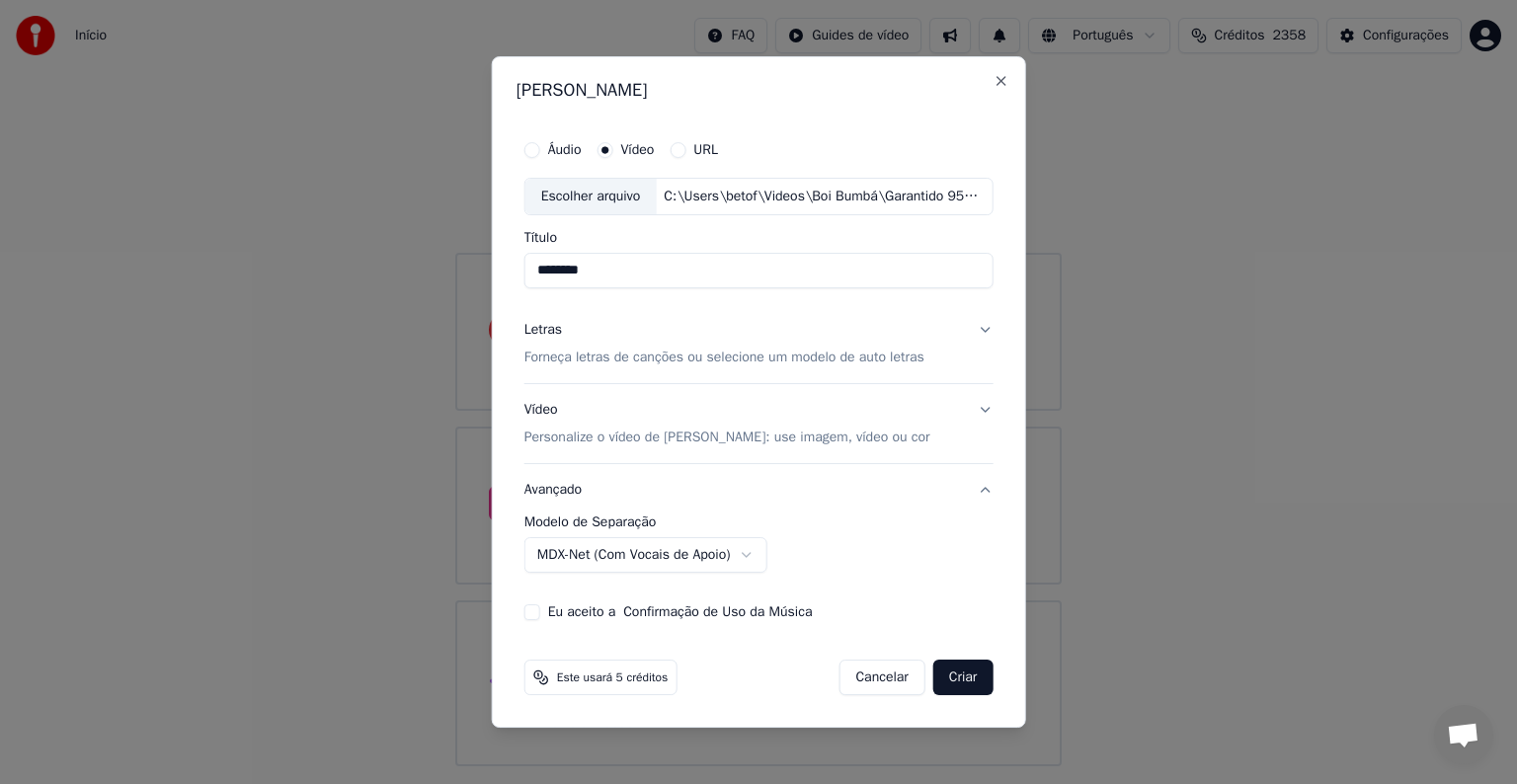 click on "Eu aceito a   Confirmação de Uso da Música" at bounding box center (532, 612) 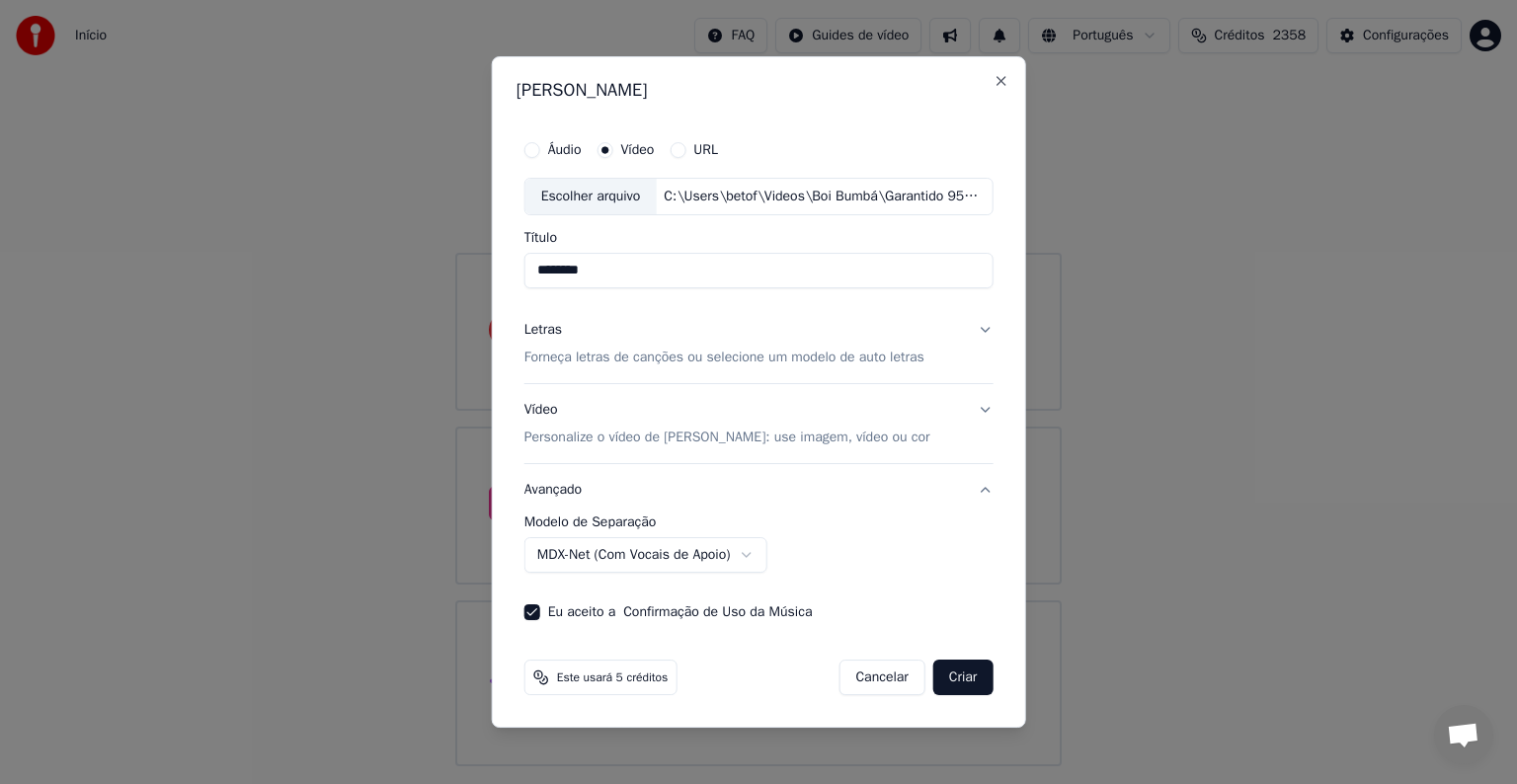click on "Criar" at bounding box center [963, 677] 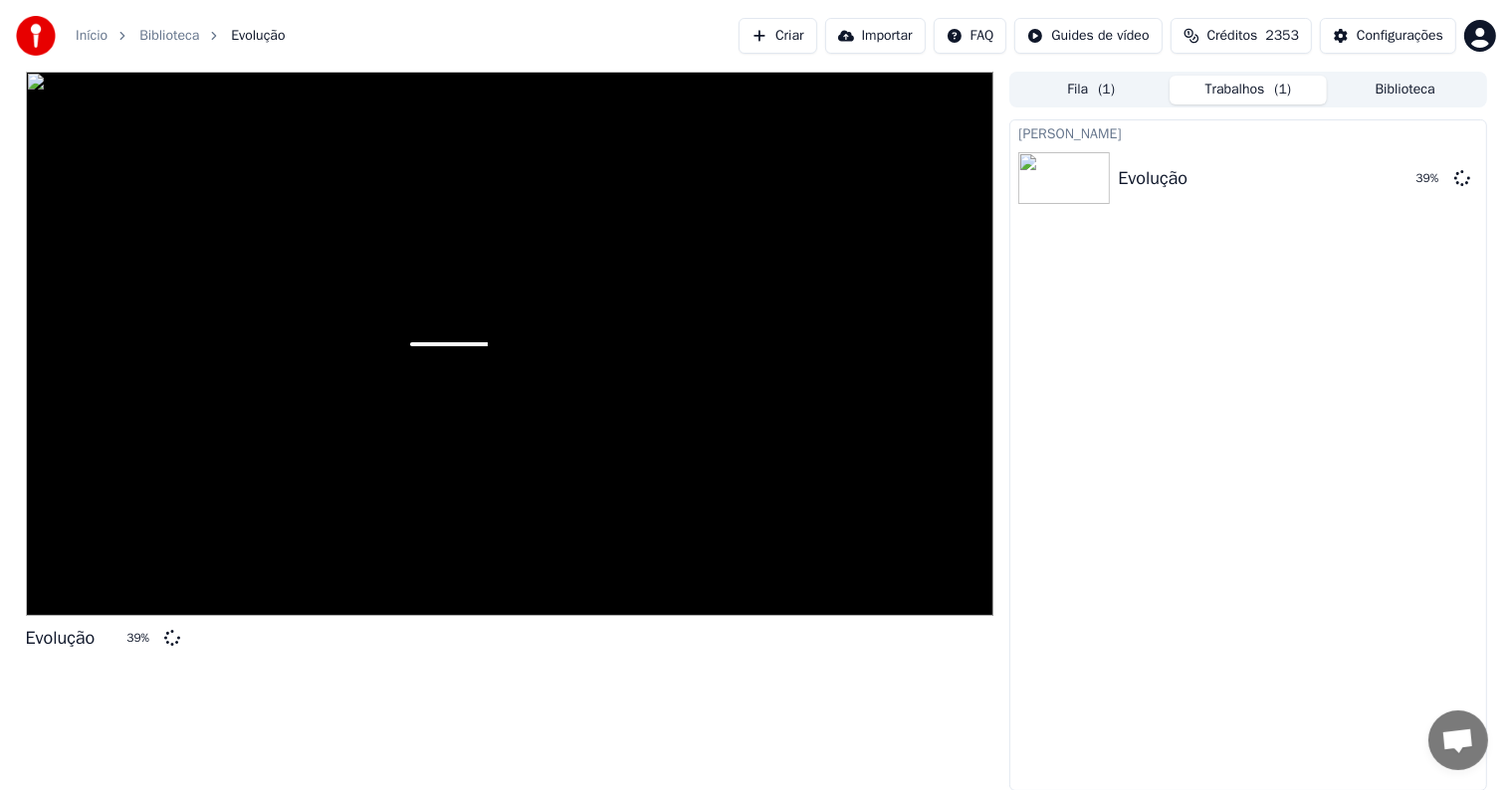 click on "Criar" at bounding box center [777, 36] 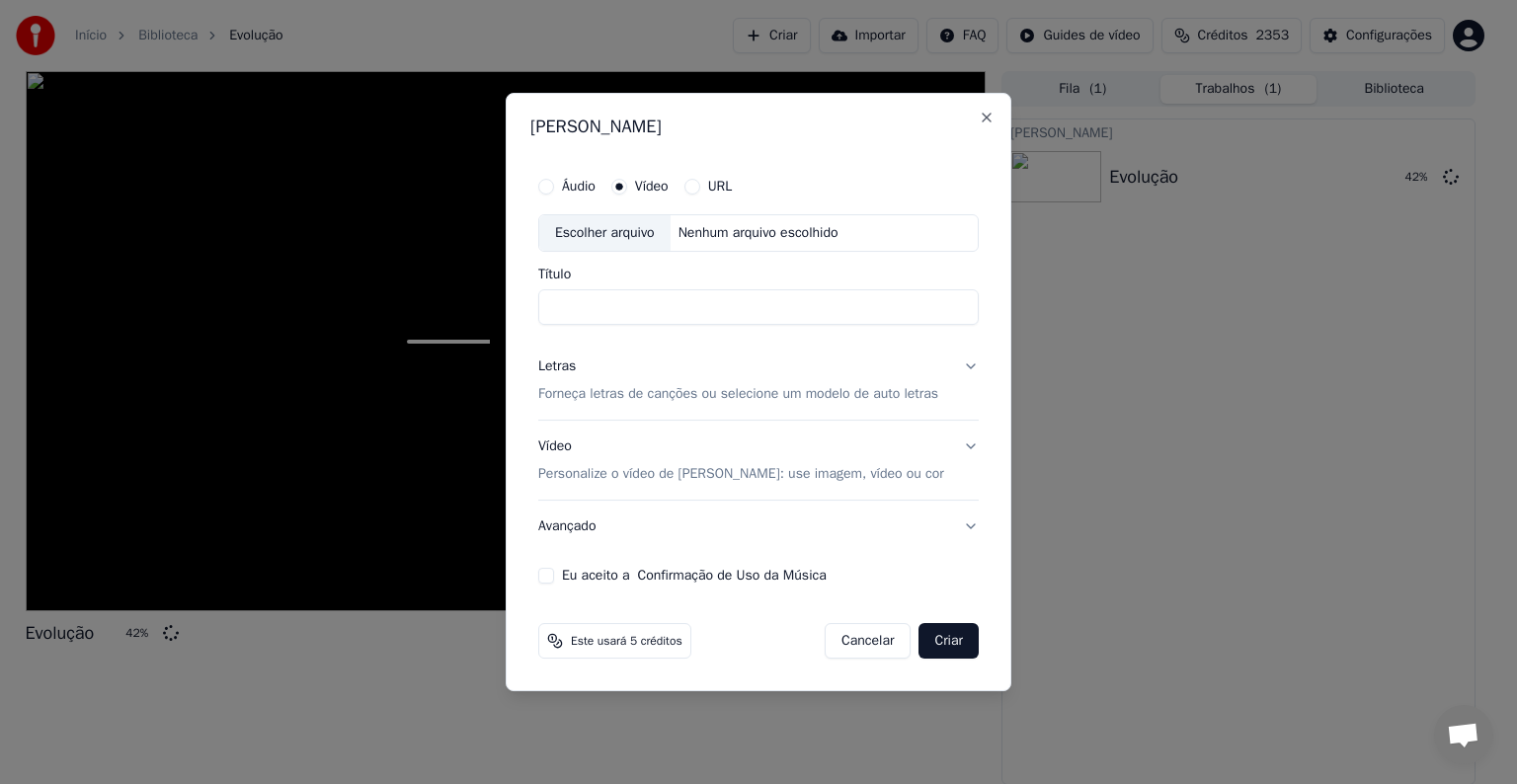 click on "Escolher arquivo" at bounding box center [604, 233] 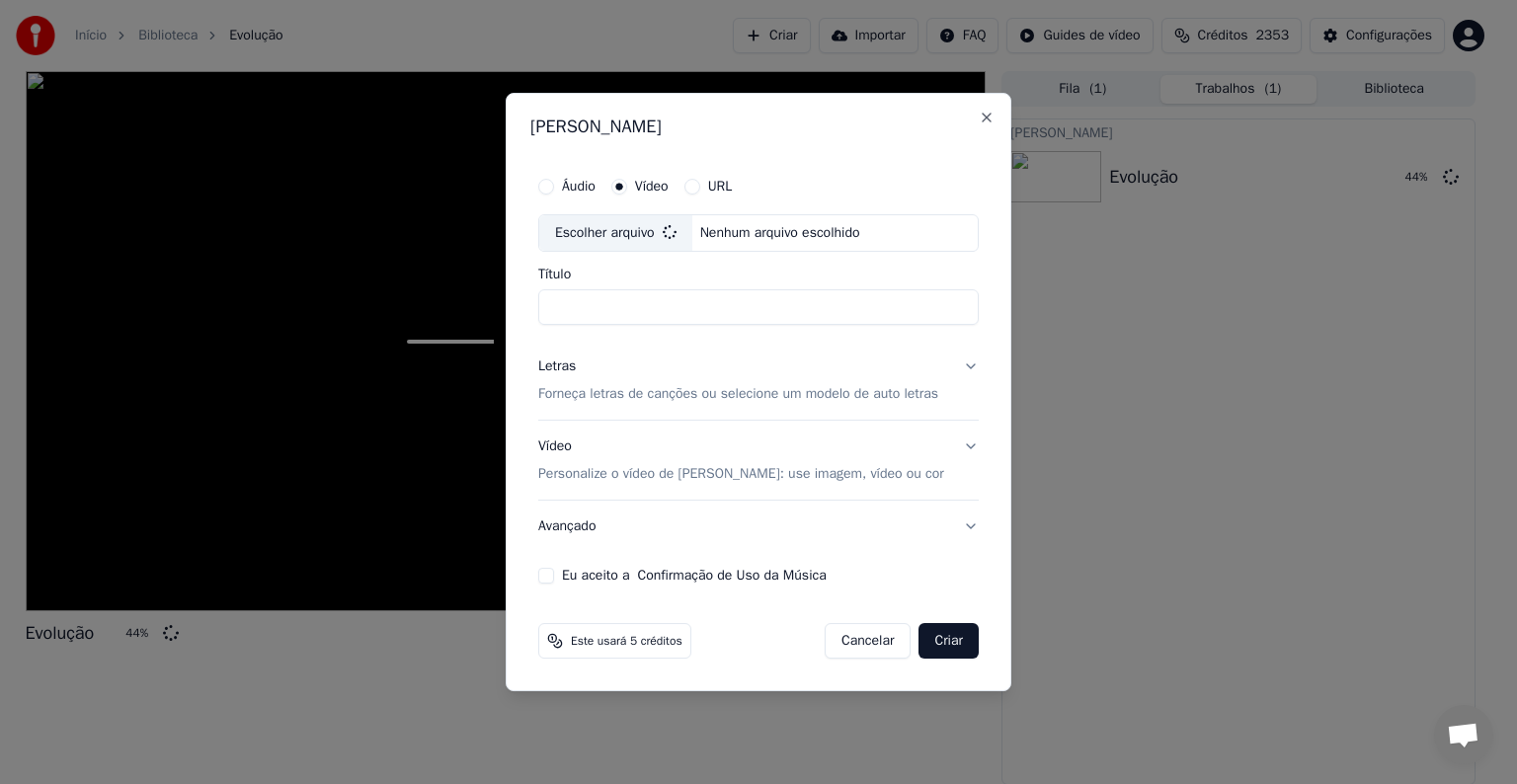 type on "****" 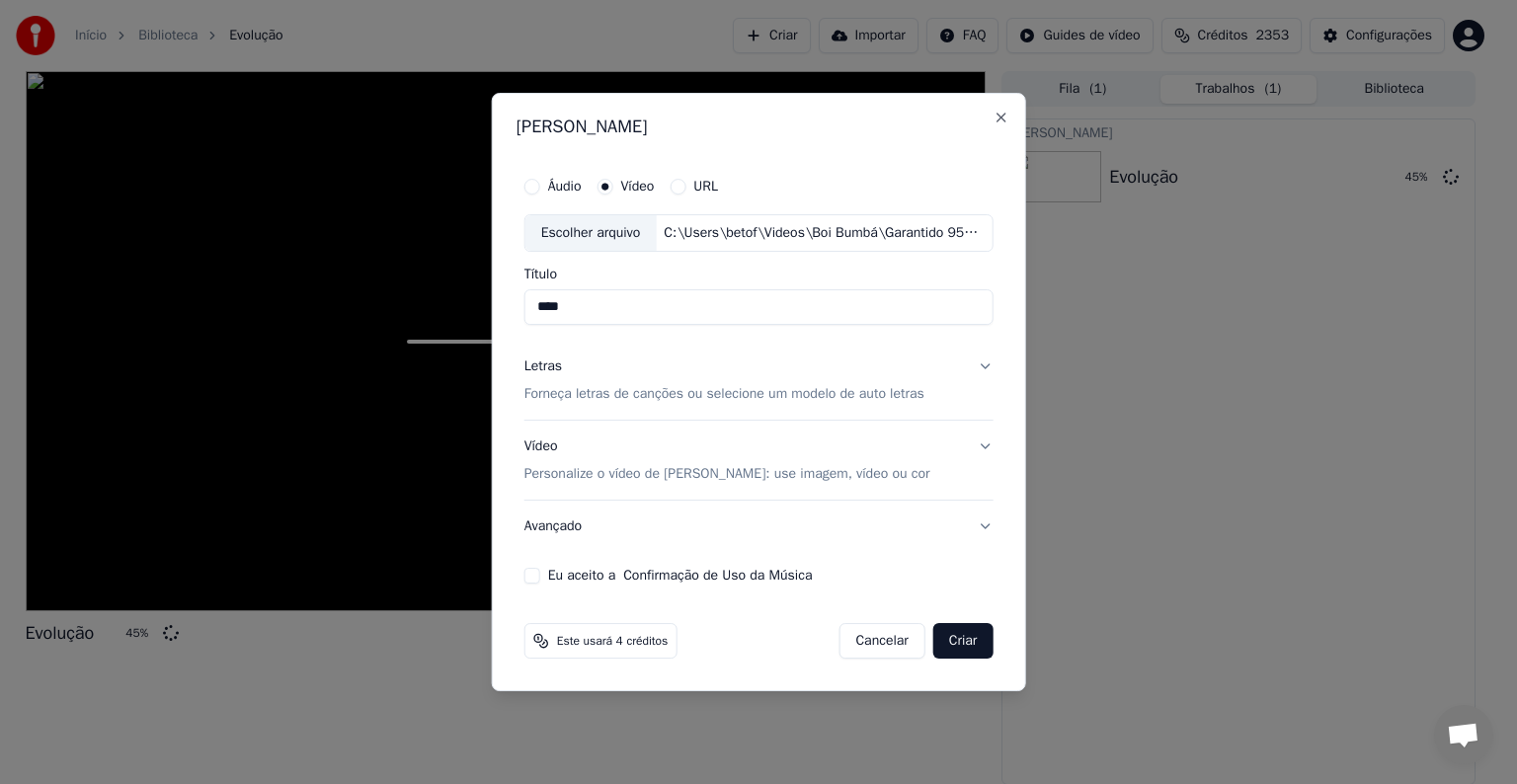 click on "Forneça letras de canções ou selecione um modelo de auto letras" at bounding box center (724, 394) 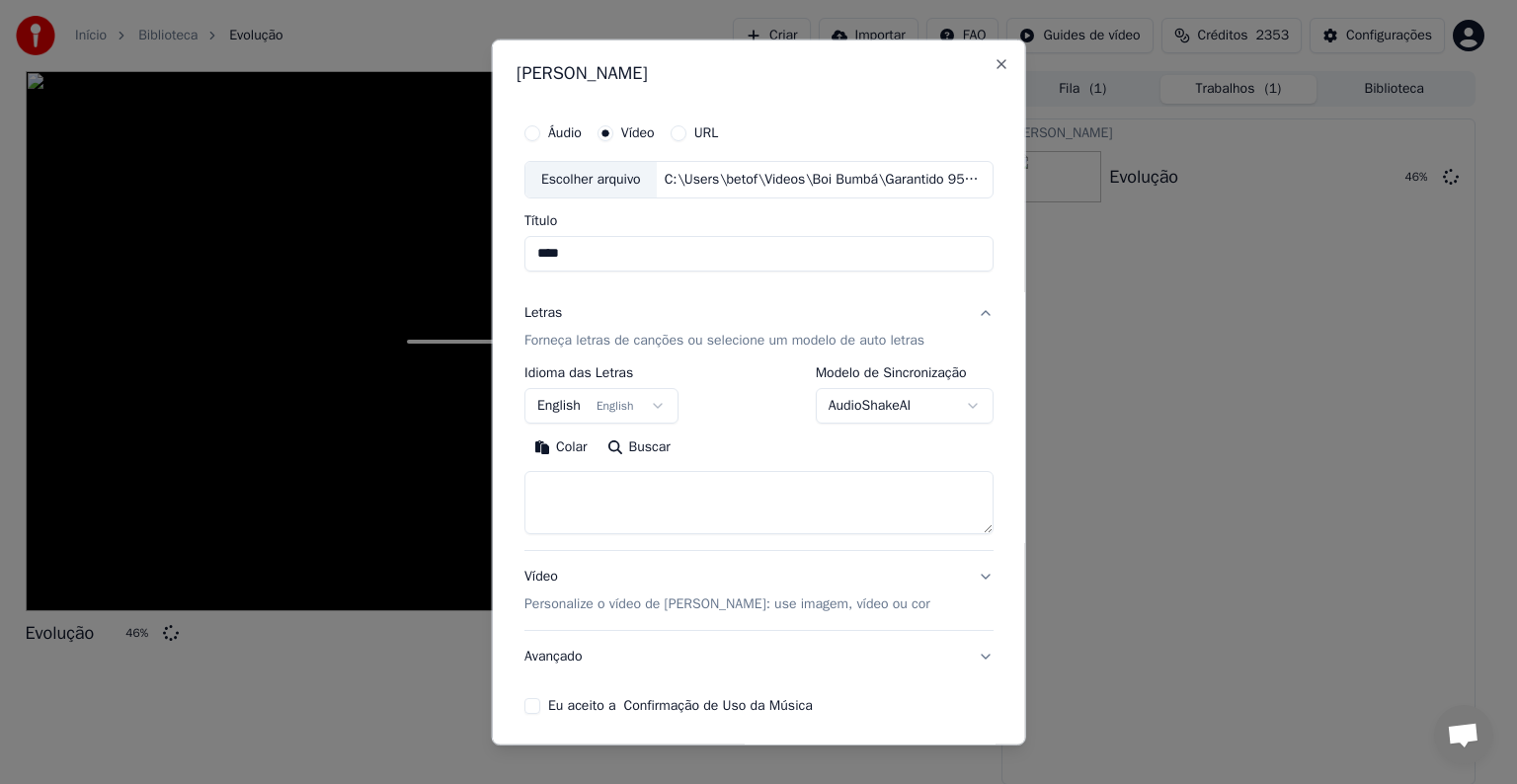 click on "English English" at bounding box center [601, 406] 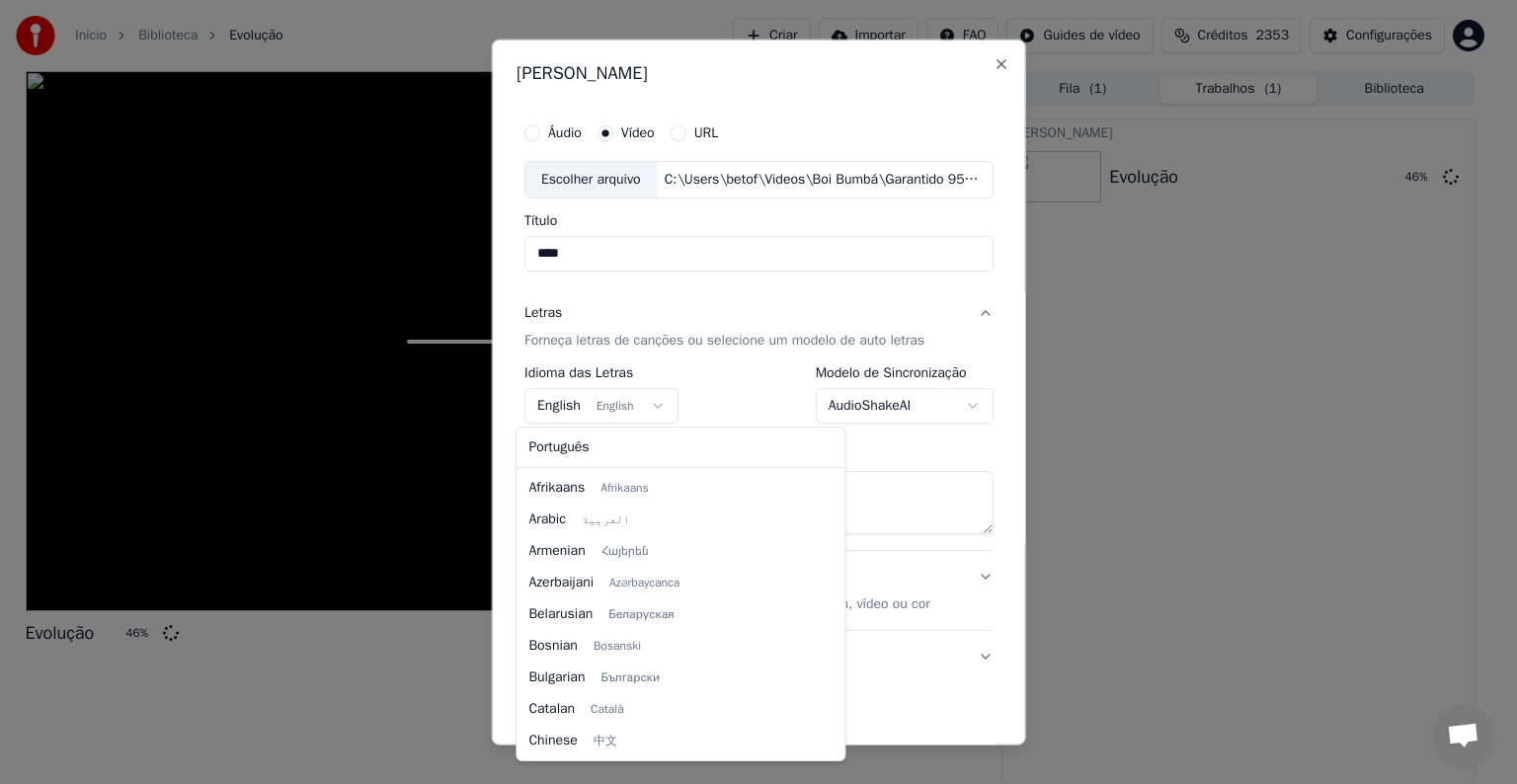 scroll, scrollTop: 158, scrollLeft: 0, axis: vertical 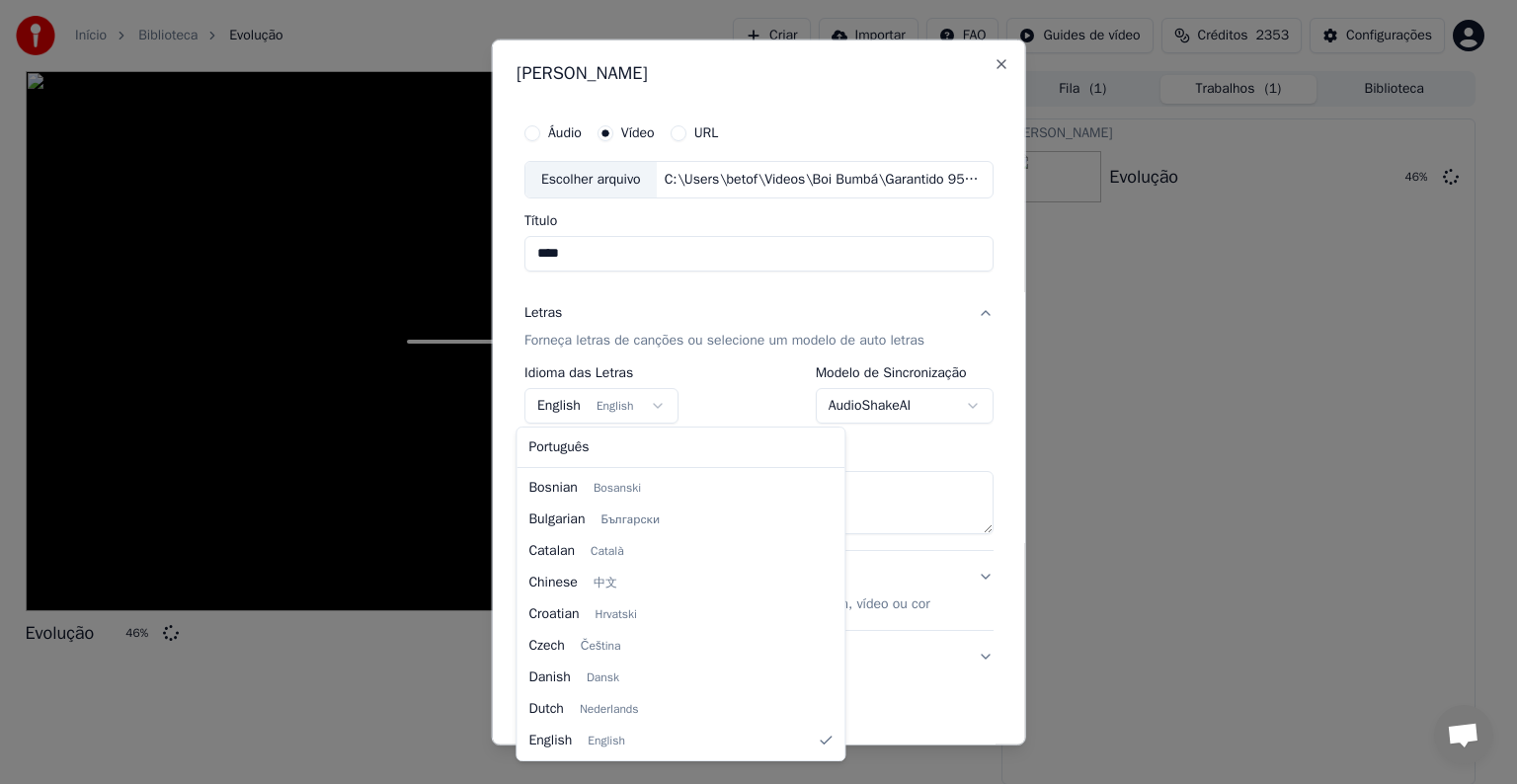 select on "**" 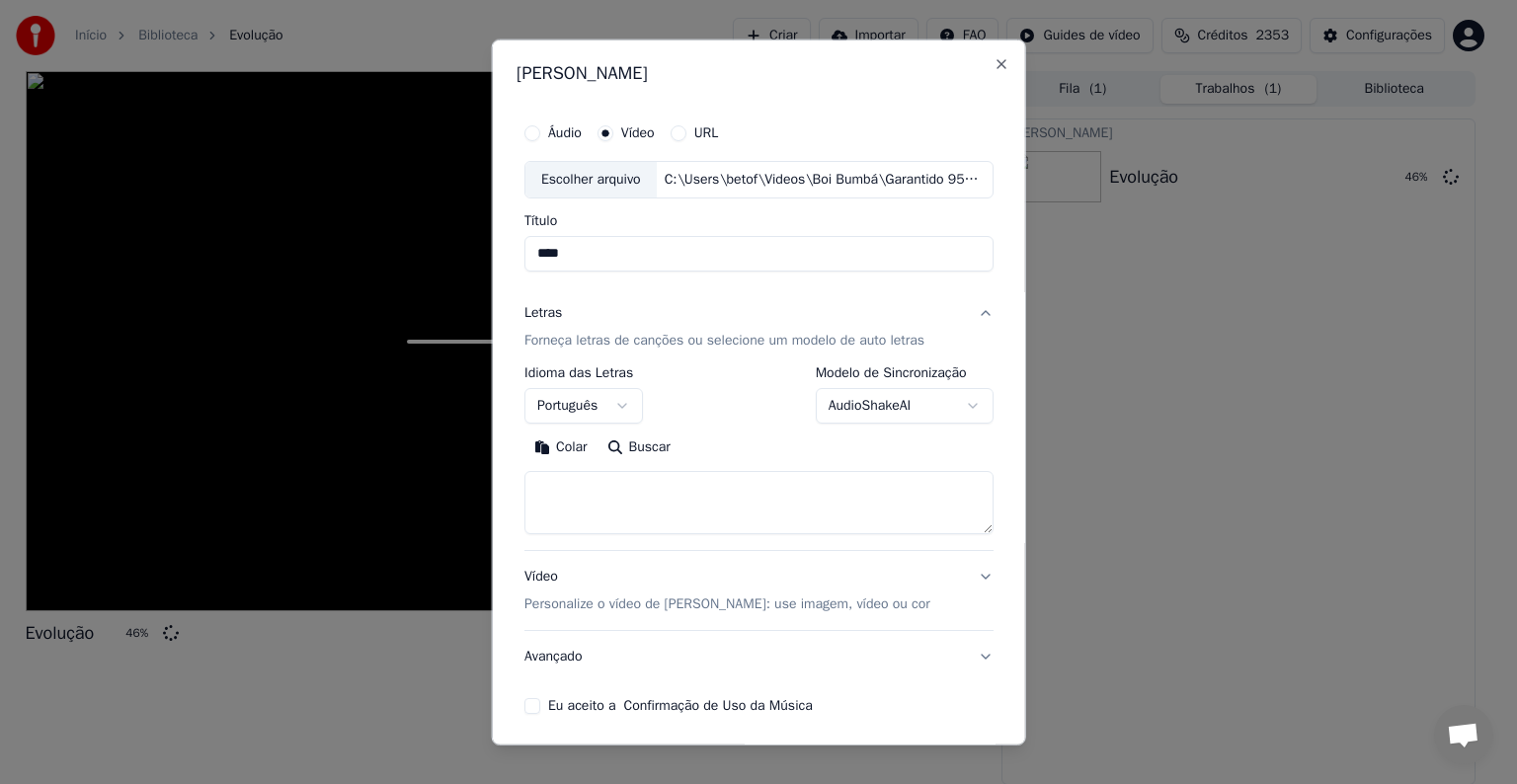 click on "Colar" at bounding box center [561, 447] 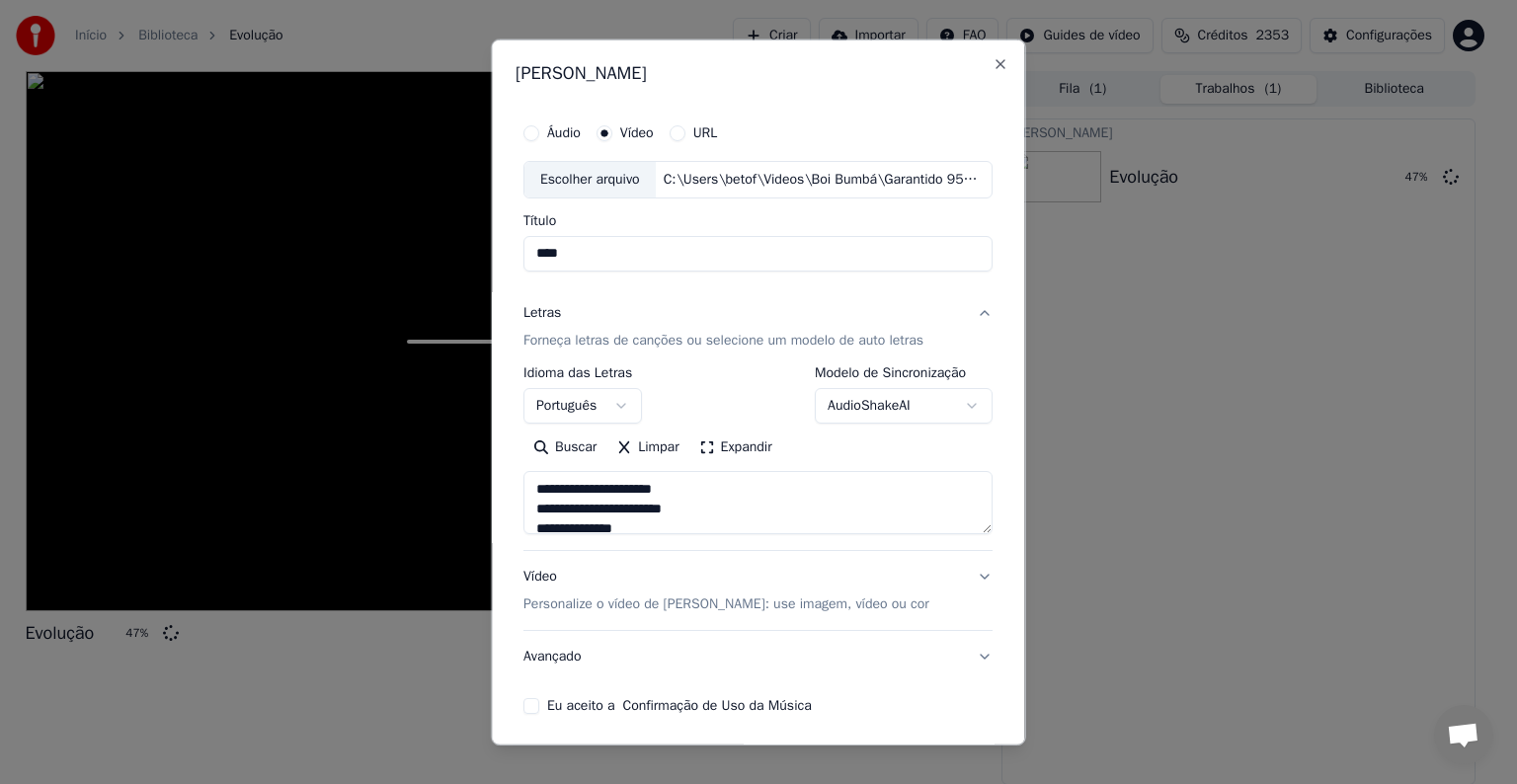 click on "Avançado" at bounding box center (758, 657) 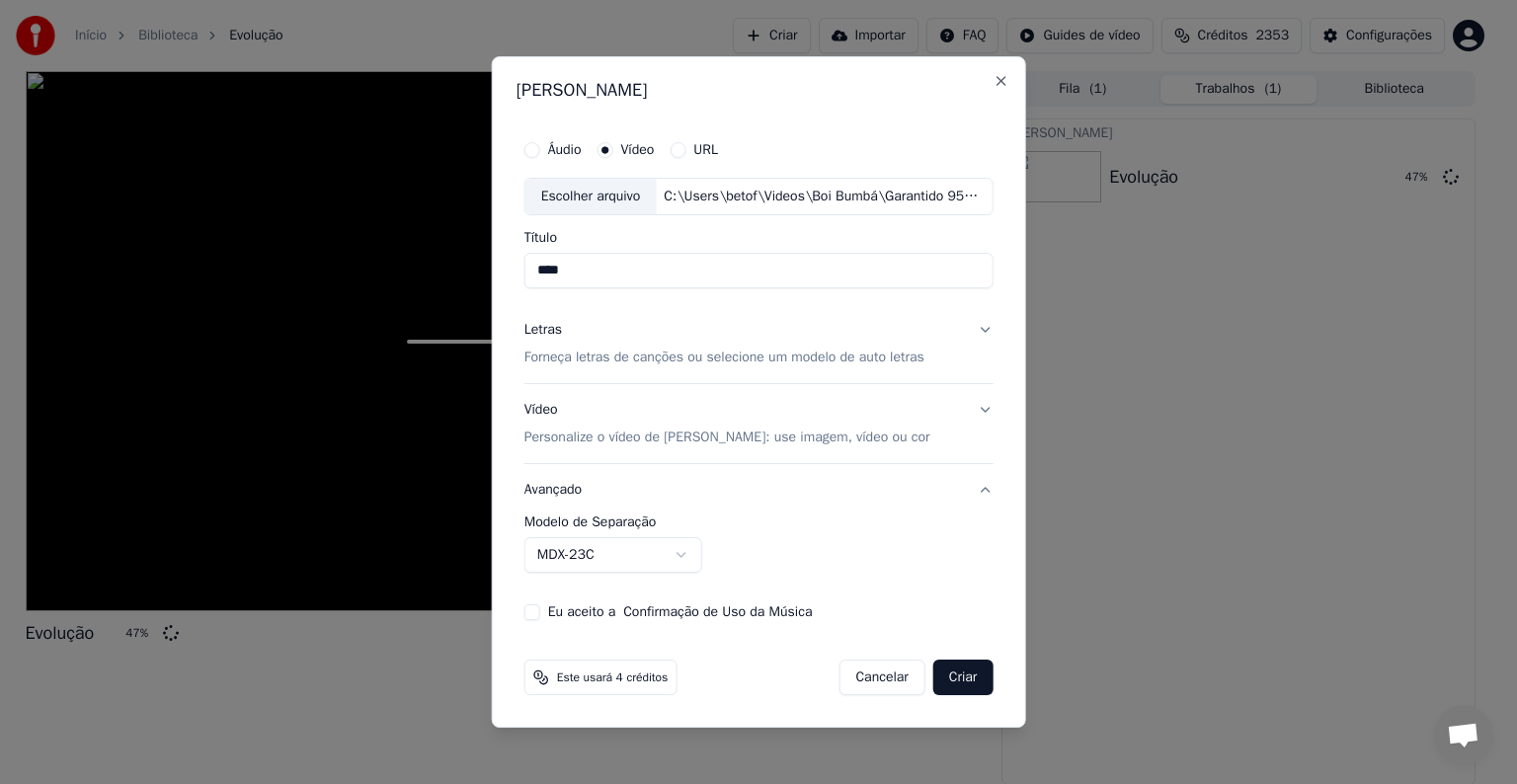 click on "MDX-23C" at bounding box center [613, 555] 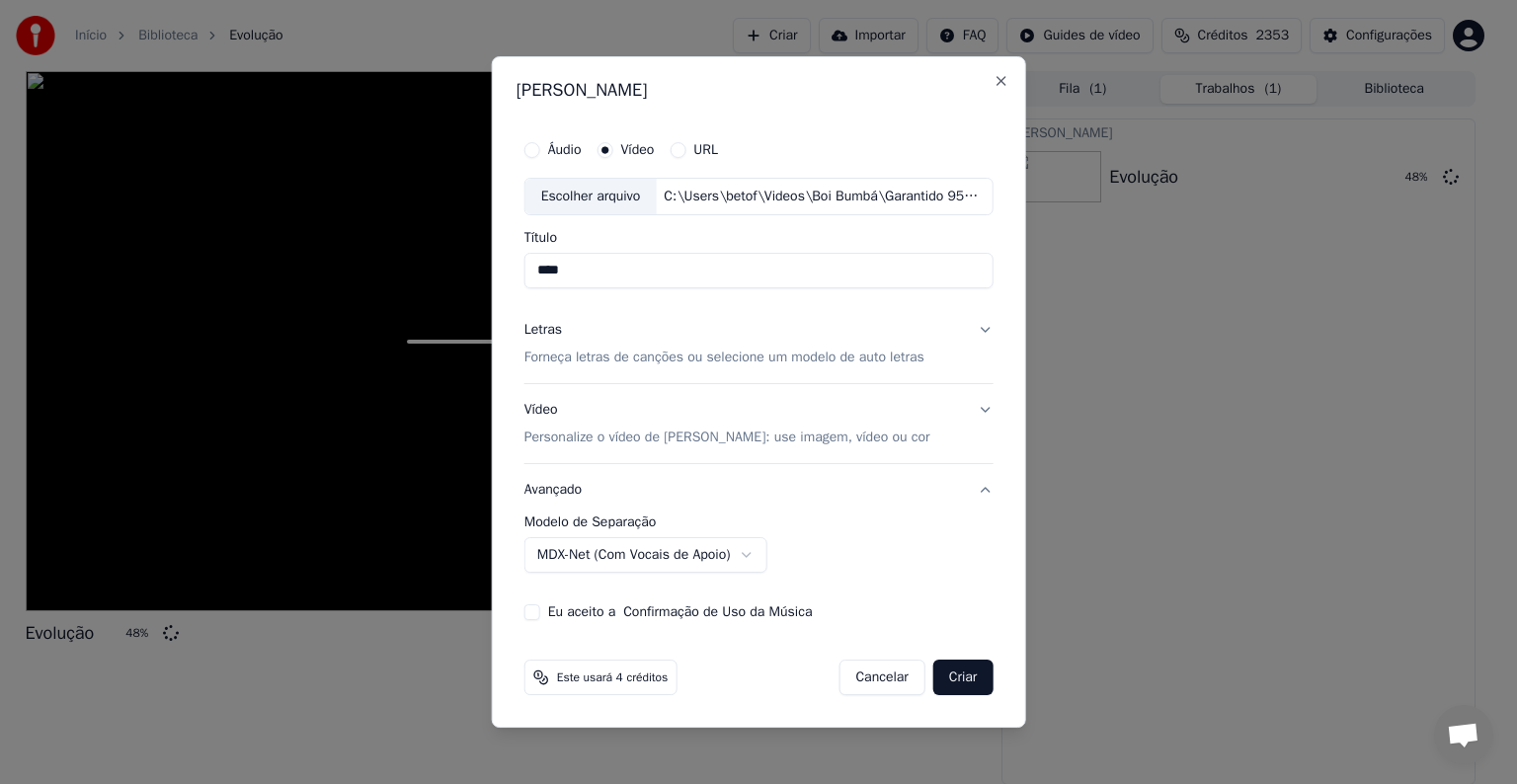 click on "Eu aceito a   Confirmação de Uso da Música" at bounding box center [680, 612] 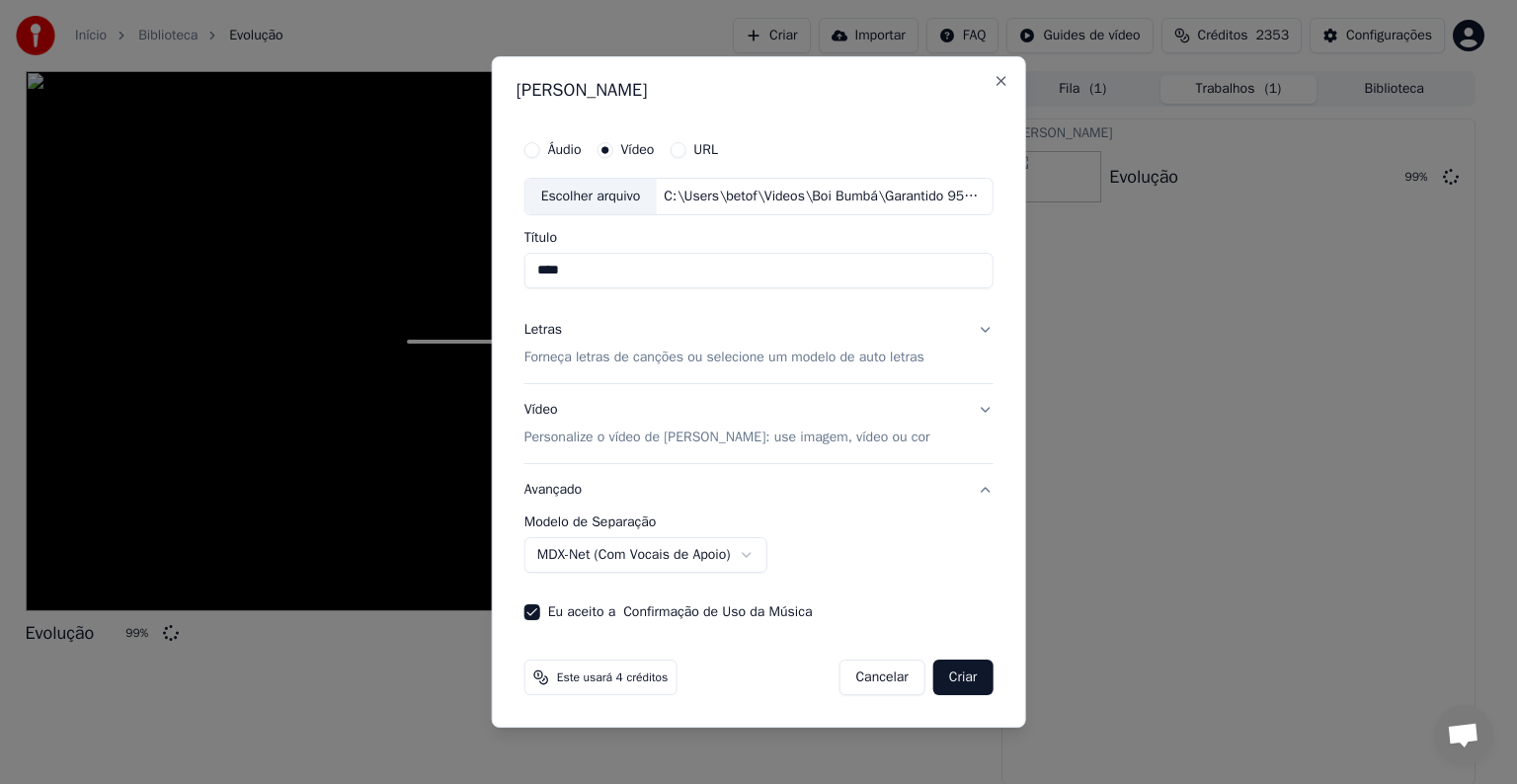 click on "Criar" at bounding box center [963, 677] 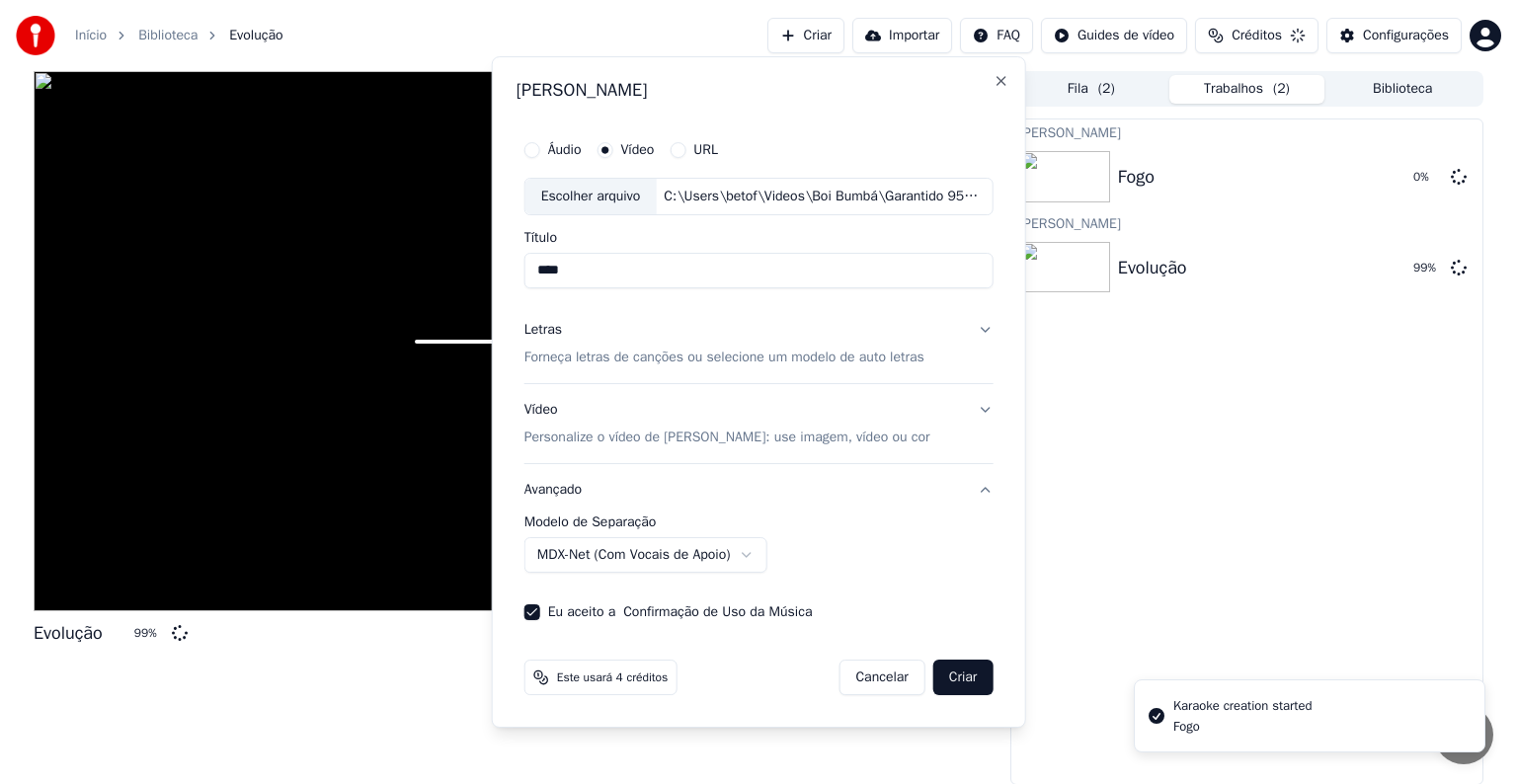 select on "******" 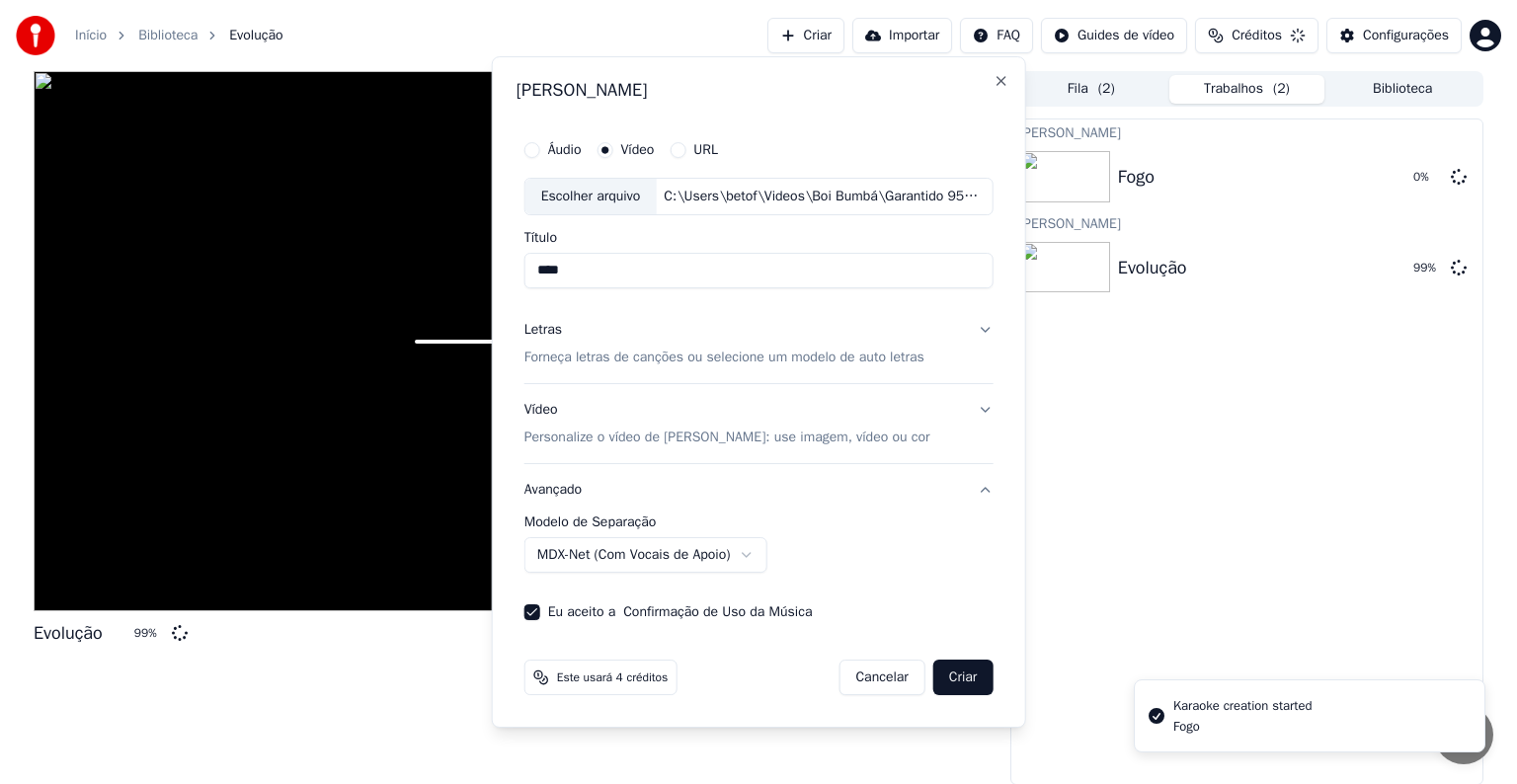 type 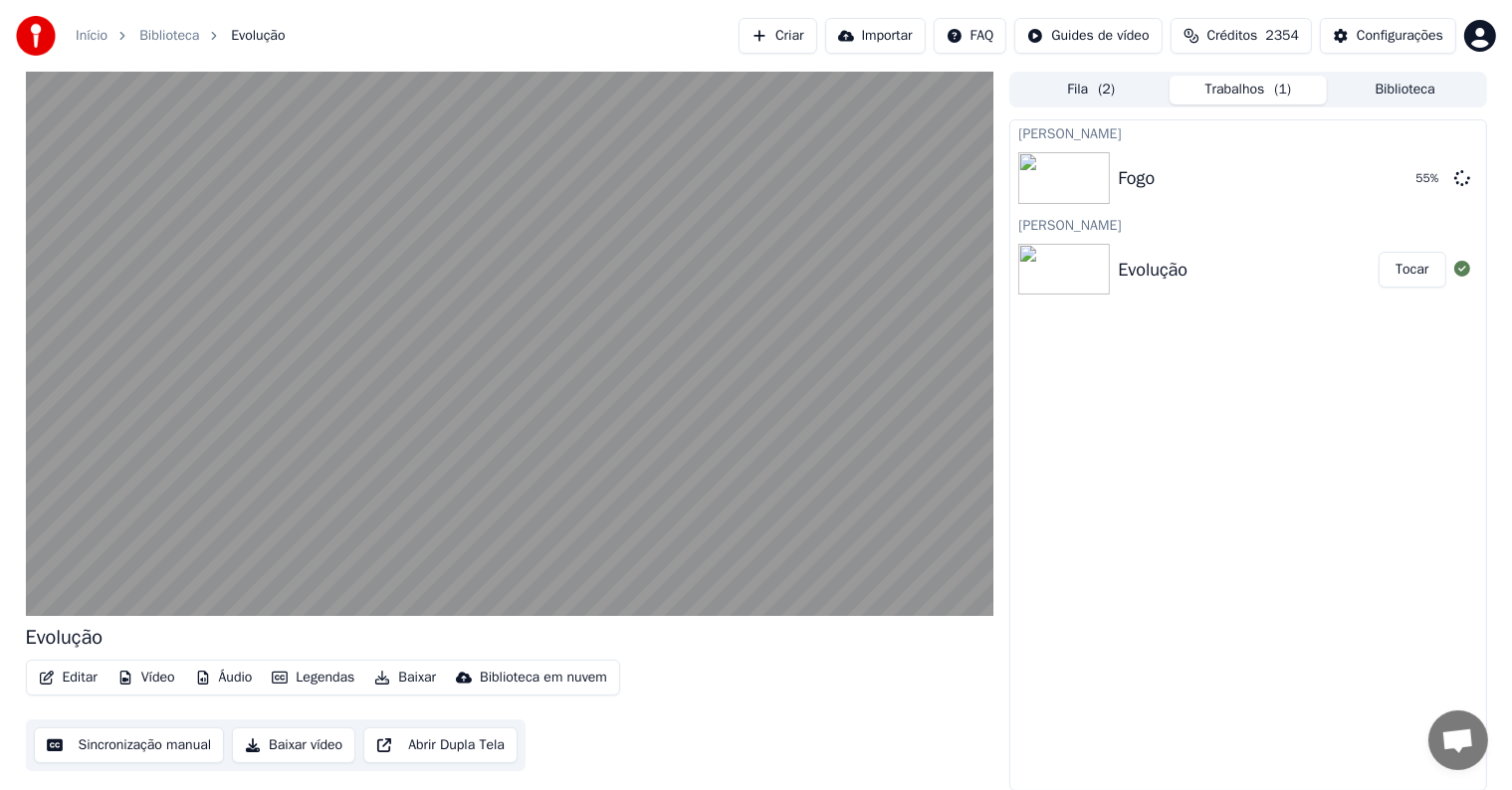 click at bounding box center (510, 343) 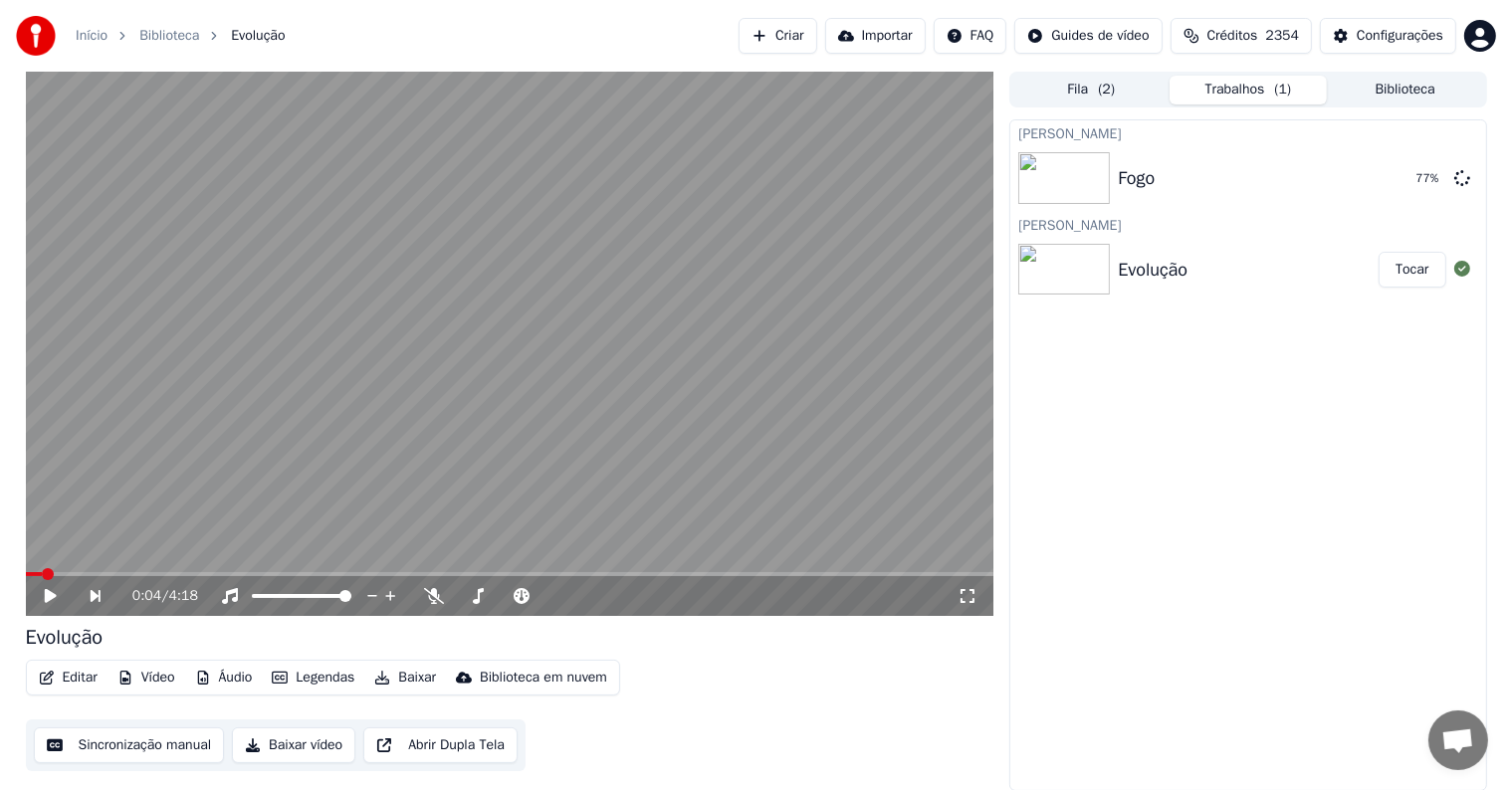 click on "Criar" at bounding box center (777, 36) 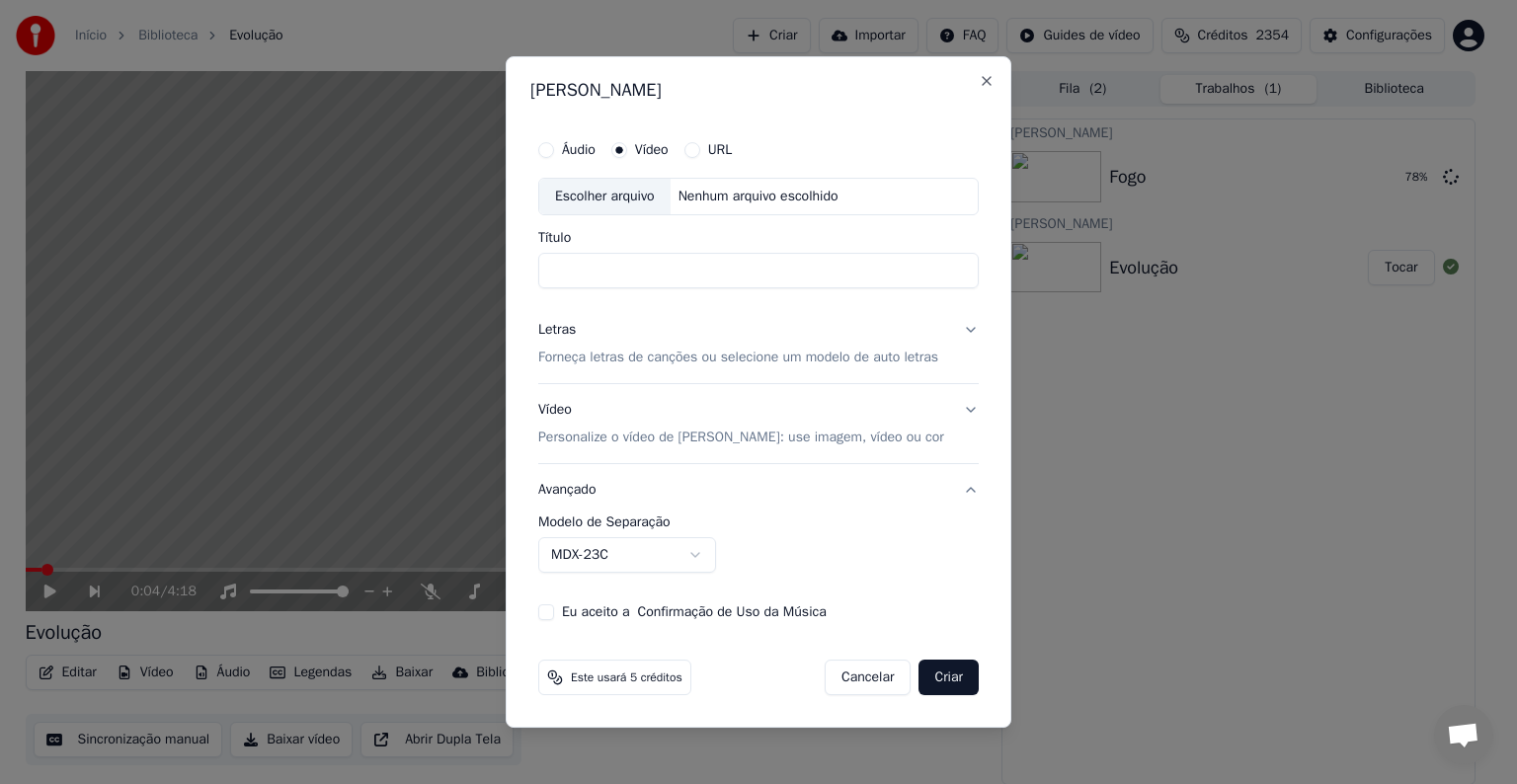 click on "Escolher arquivo" at bounding box center (604, 196) 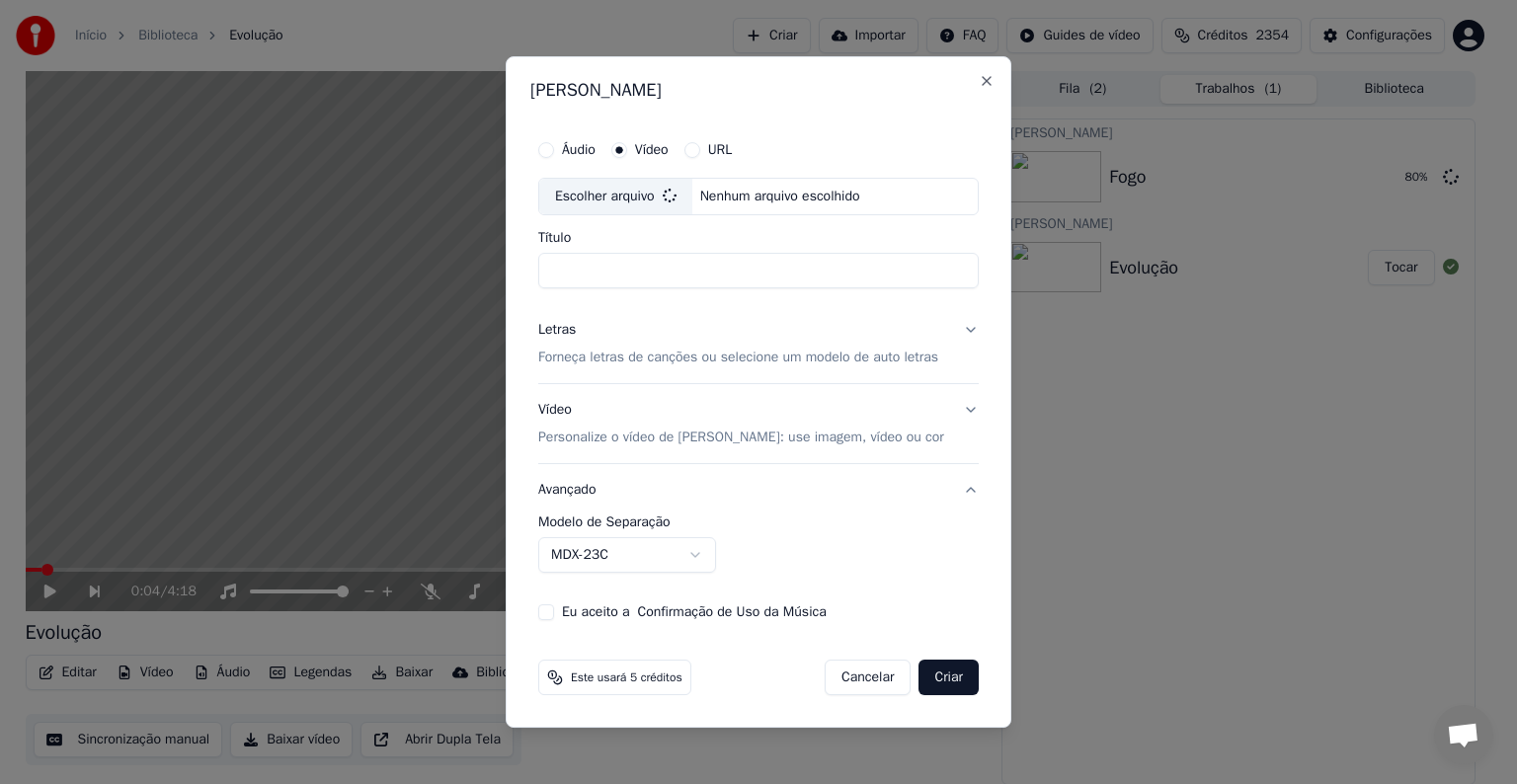 type on "**********" 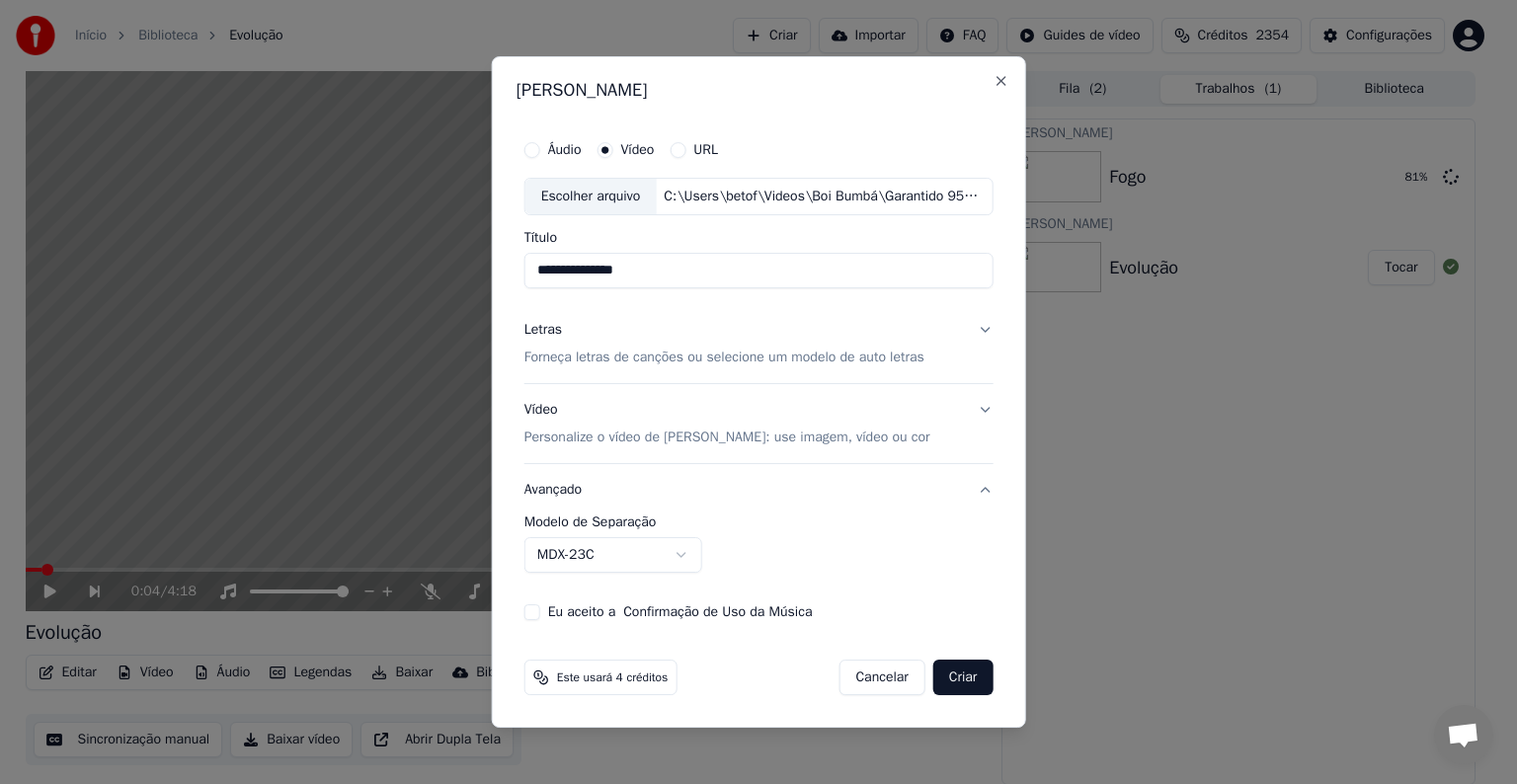 click on "Forneça letras de canções ou selecione um modelo de auto letras" at bounding box center [724, 357] 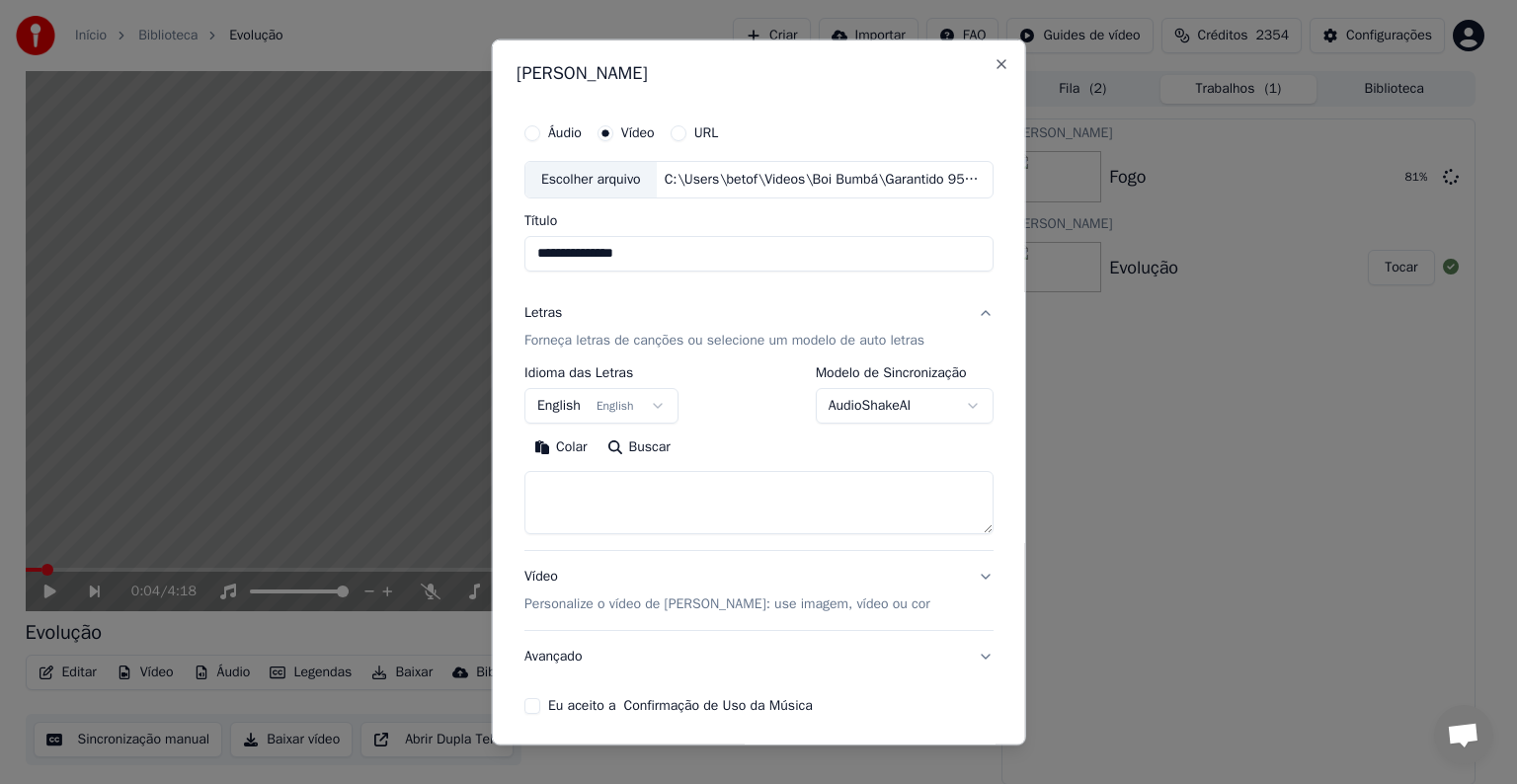 click on "English English" at bounding box center (601, 406) 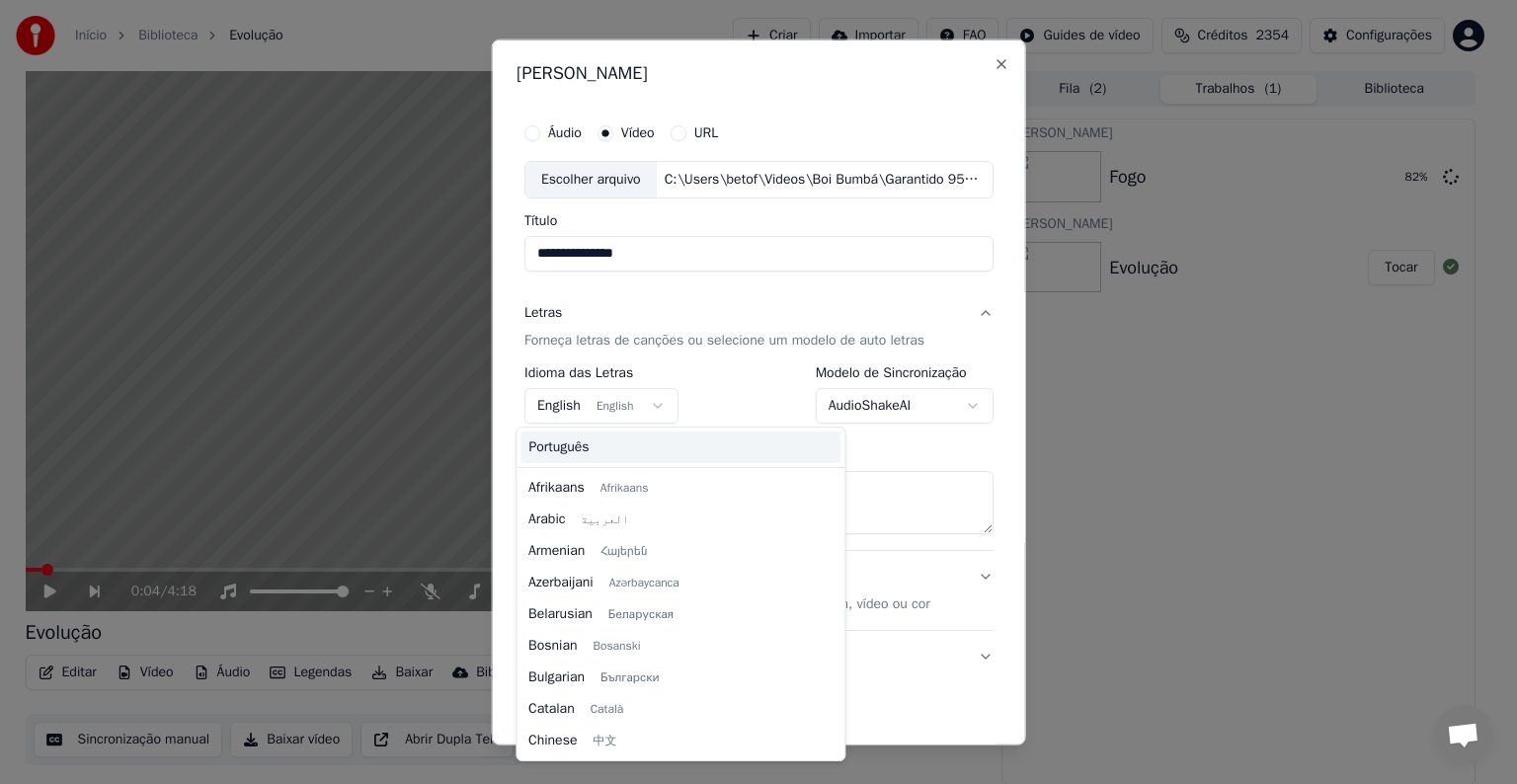 scroll, scrollTop: 158, scrollLeft: 0, axis: vertical 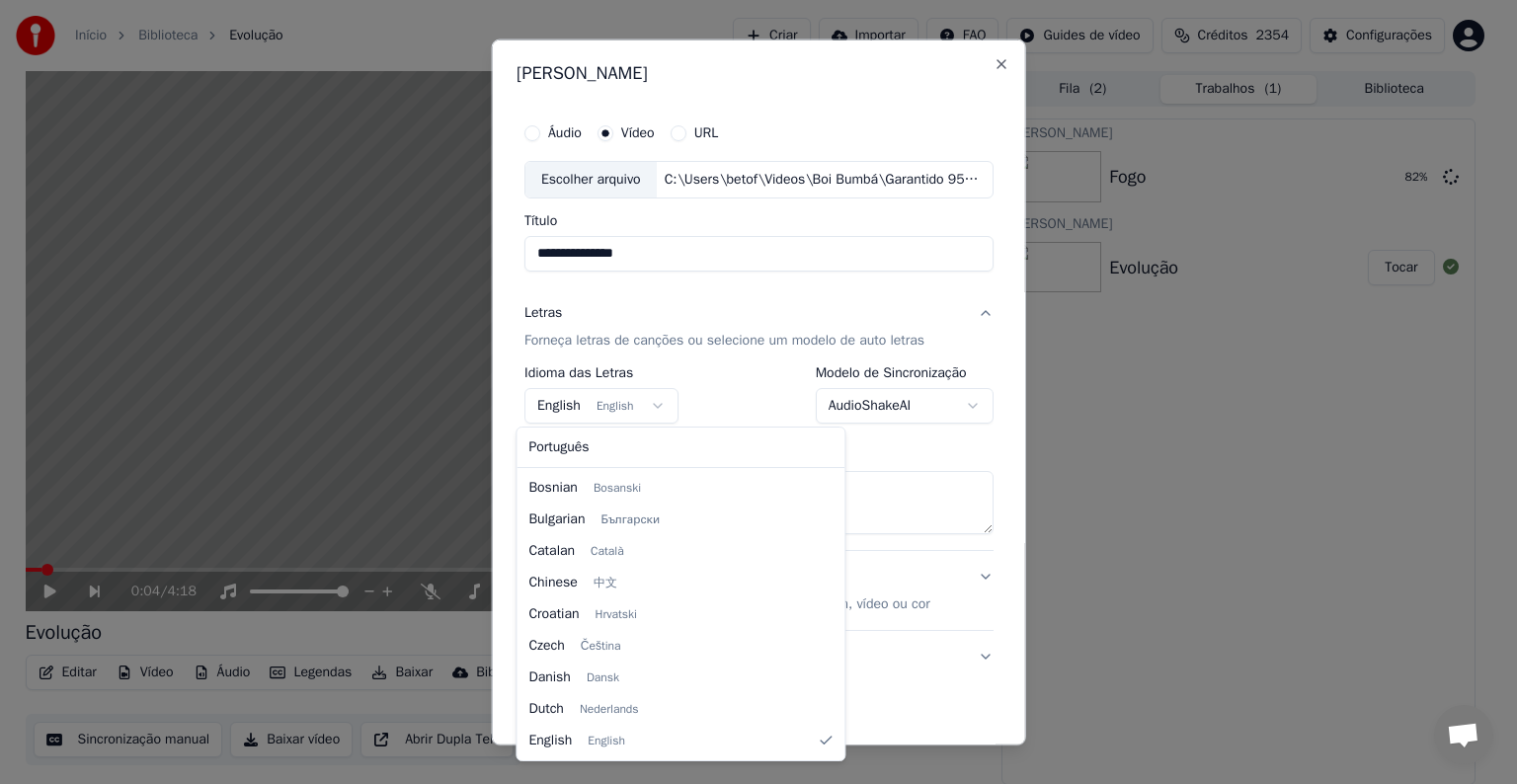select on "**" 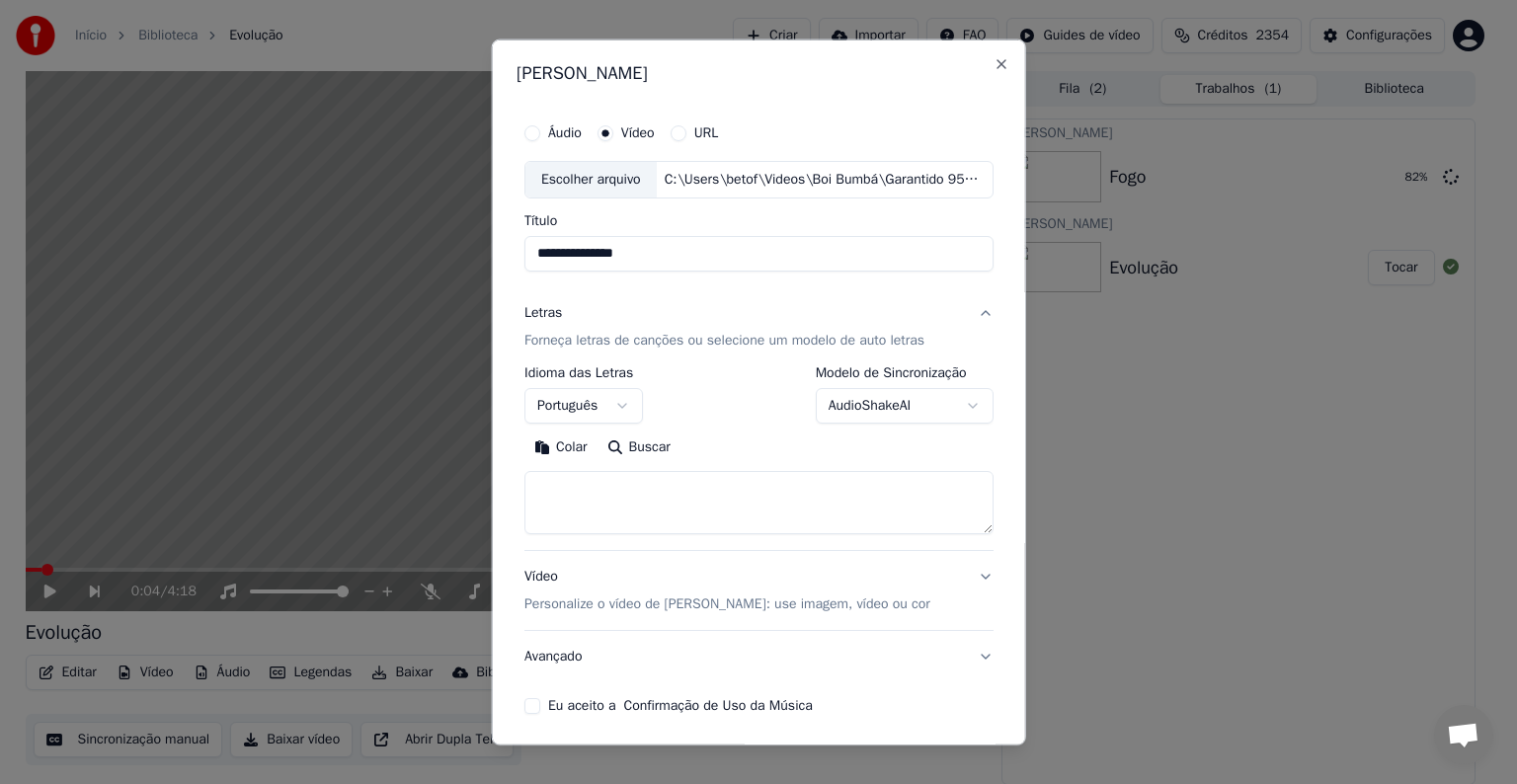 click on "Colar" at bounding box center [561, 447] 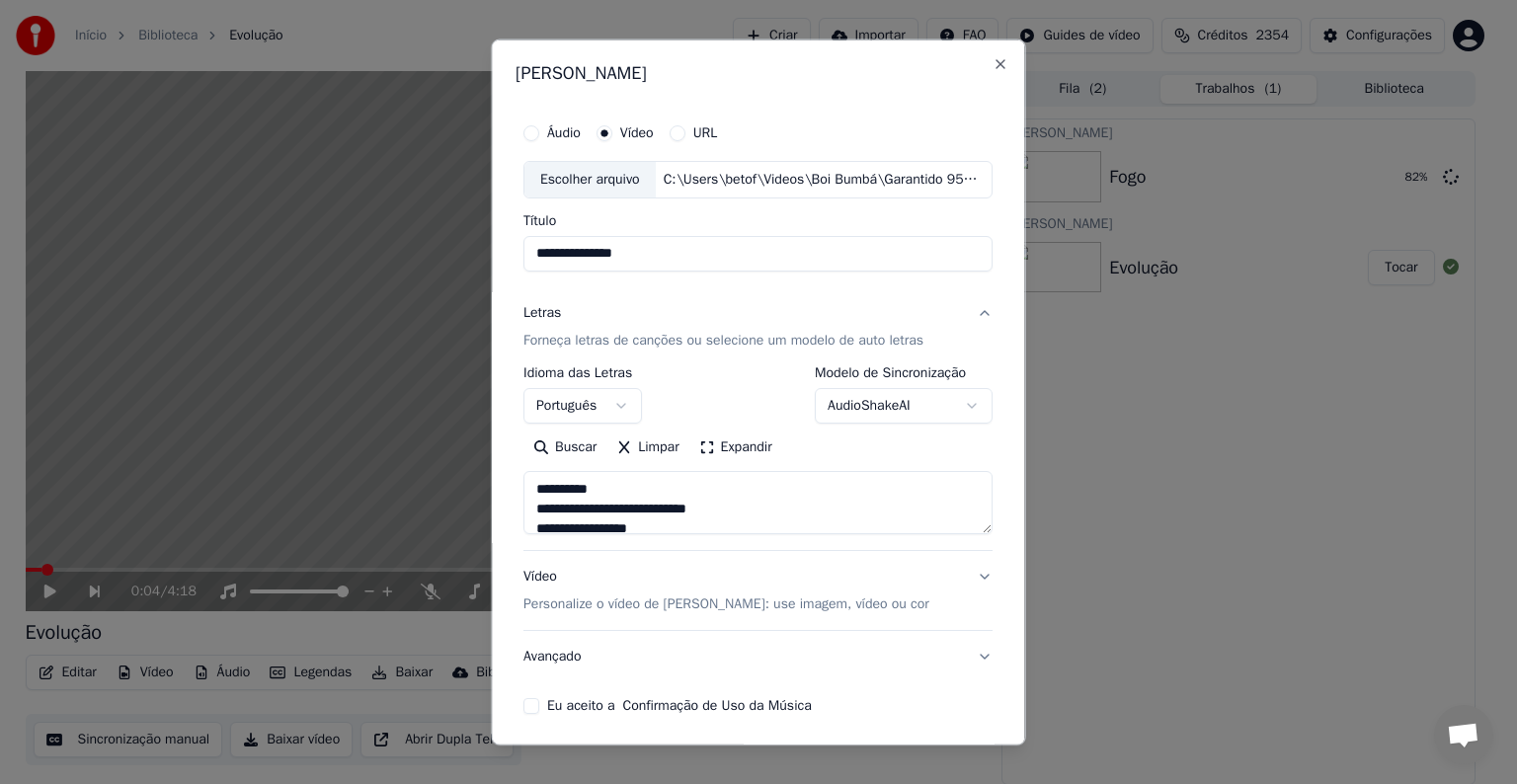 scroll, scrollTop: 75, scrollLeft: 0, axis: vertical 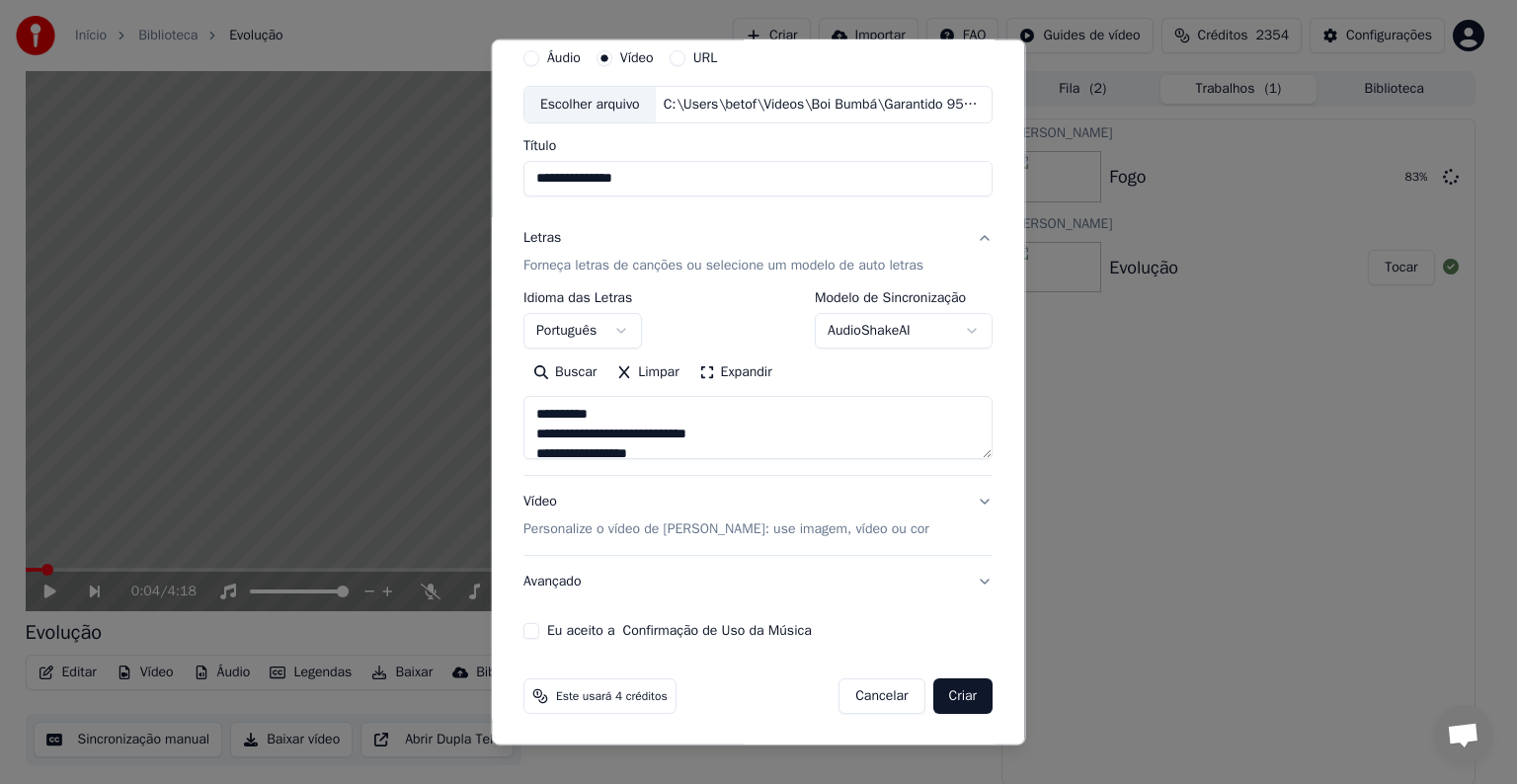 click on "Avançado" at bounding box center [758, 582] 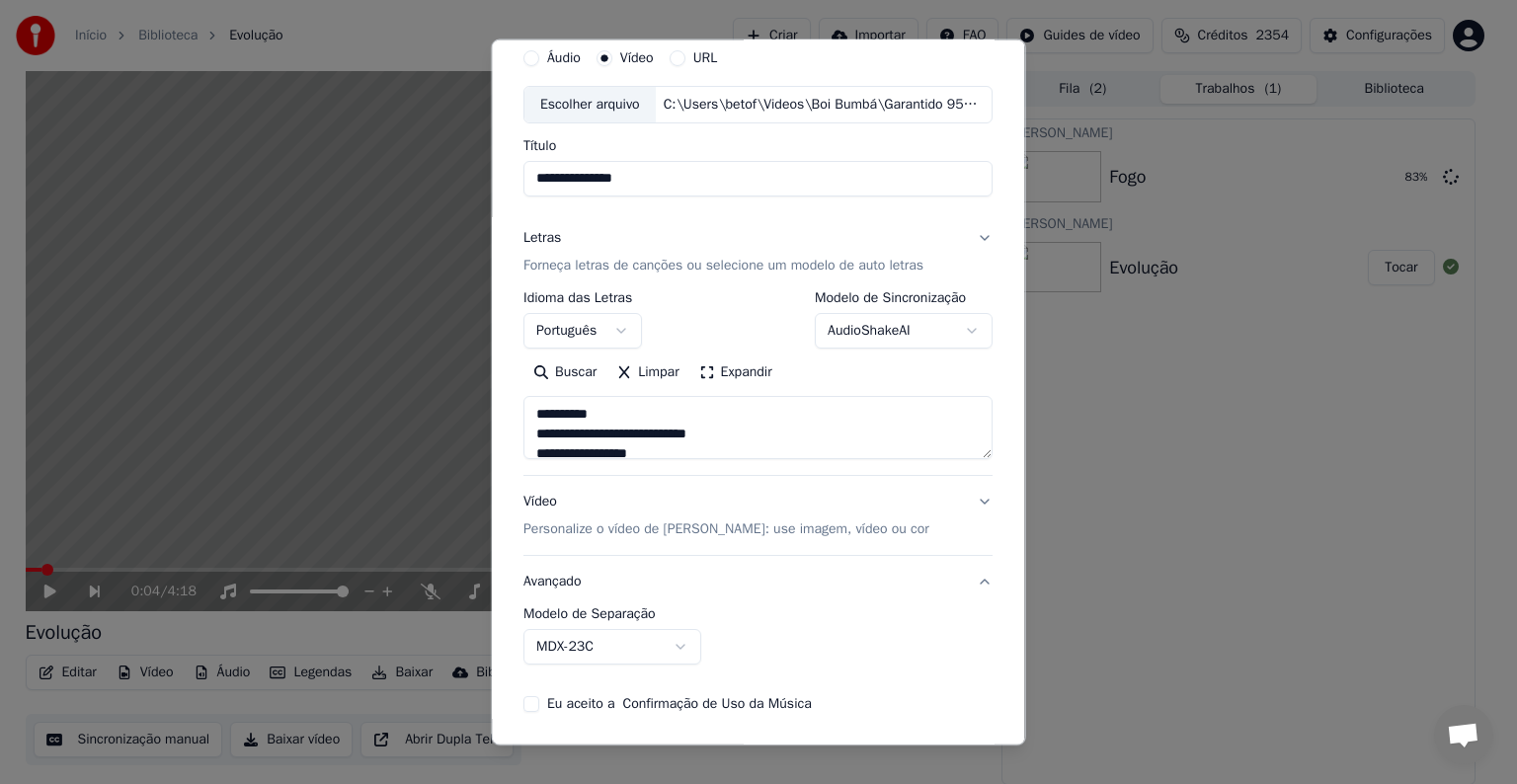 scroll, scrollTop: 0, scrollLeft: 0, axis: both 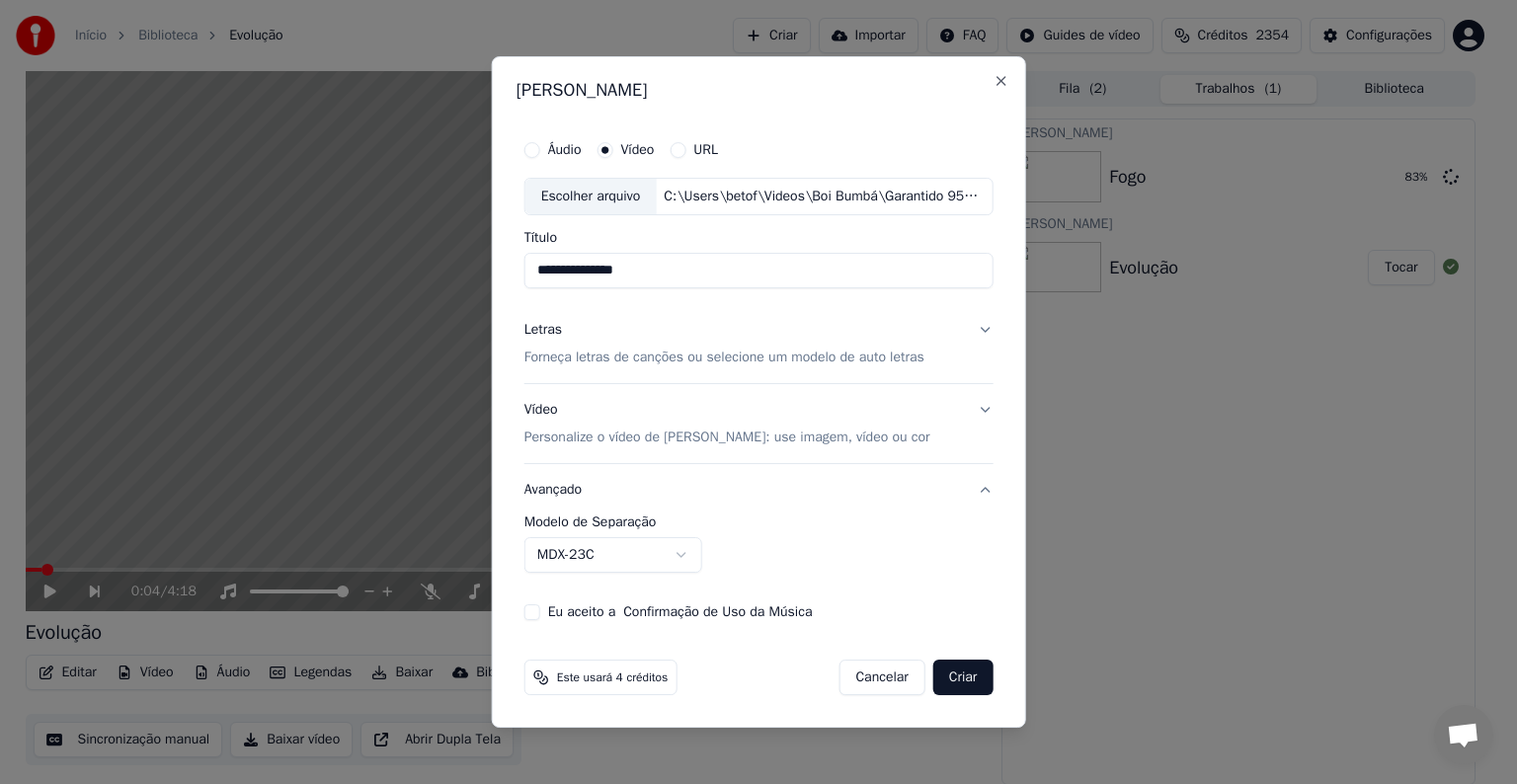 click on "MDX-23C" at bounding box center [613, 555] 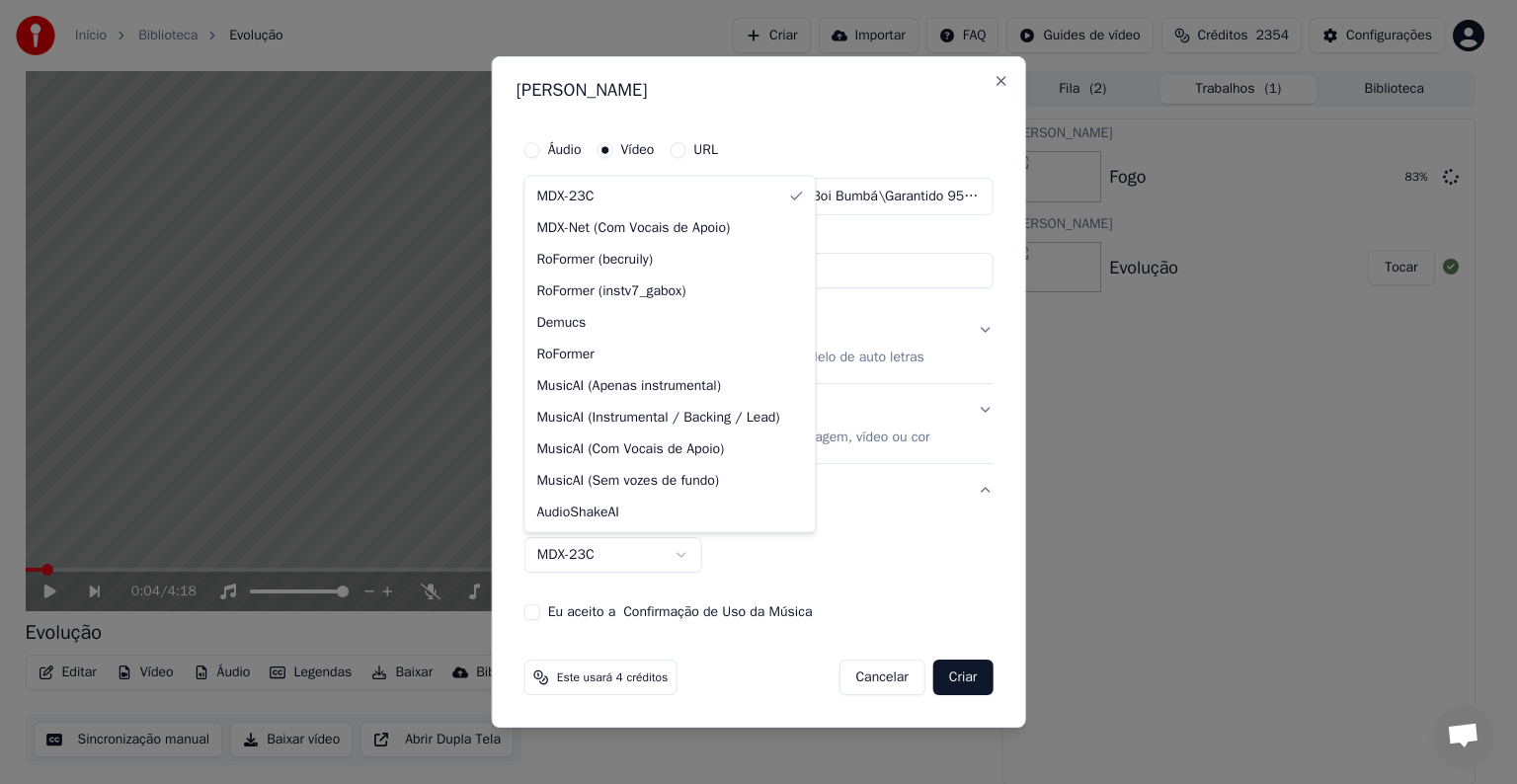 select on "**********" 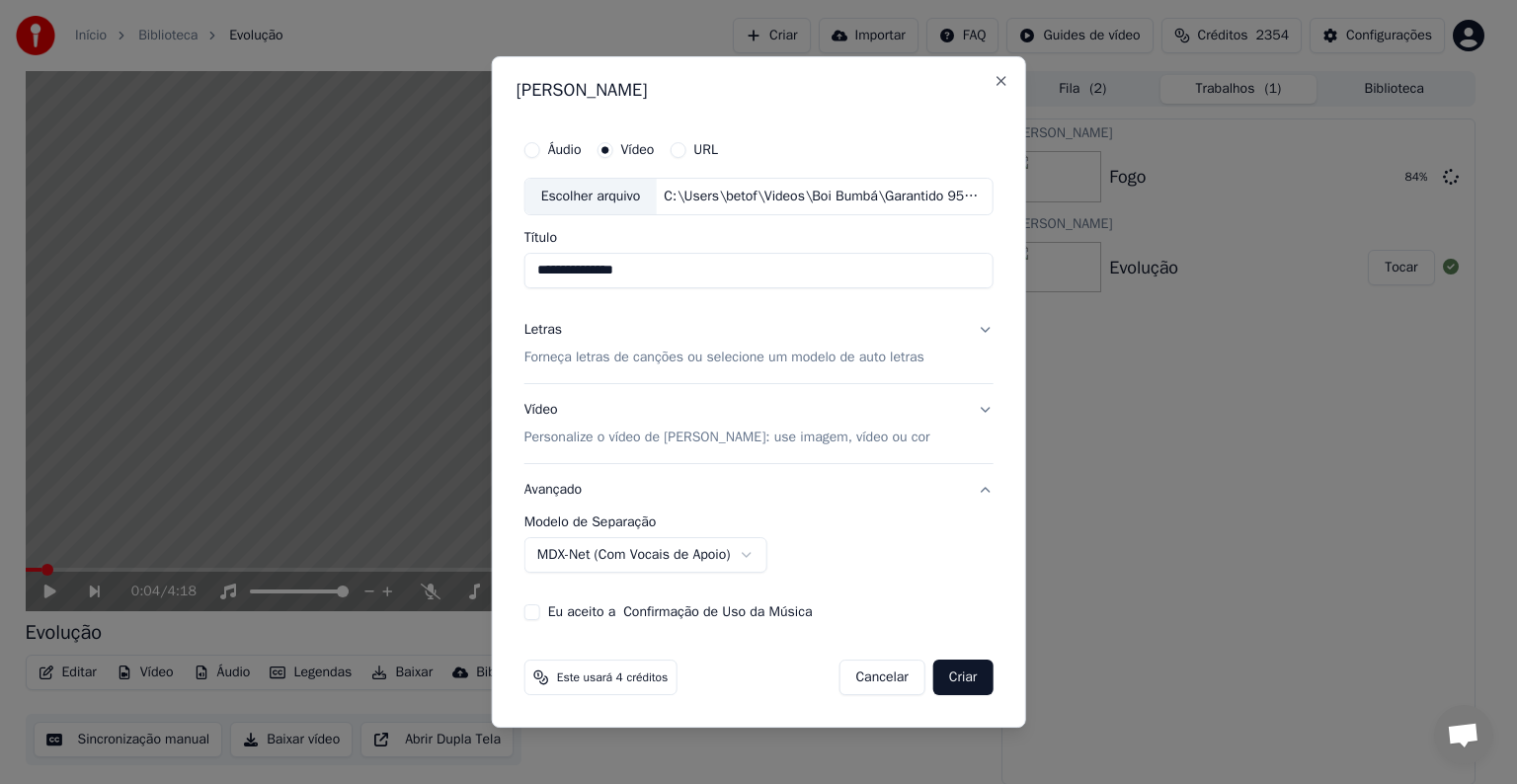 click on "Eu aceito a   Confirmação de Uso da Música" at bounding box center [532, 612] 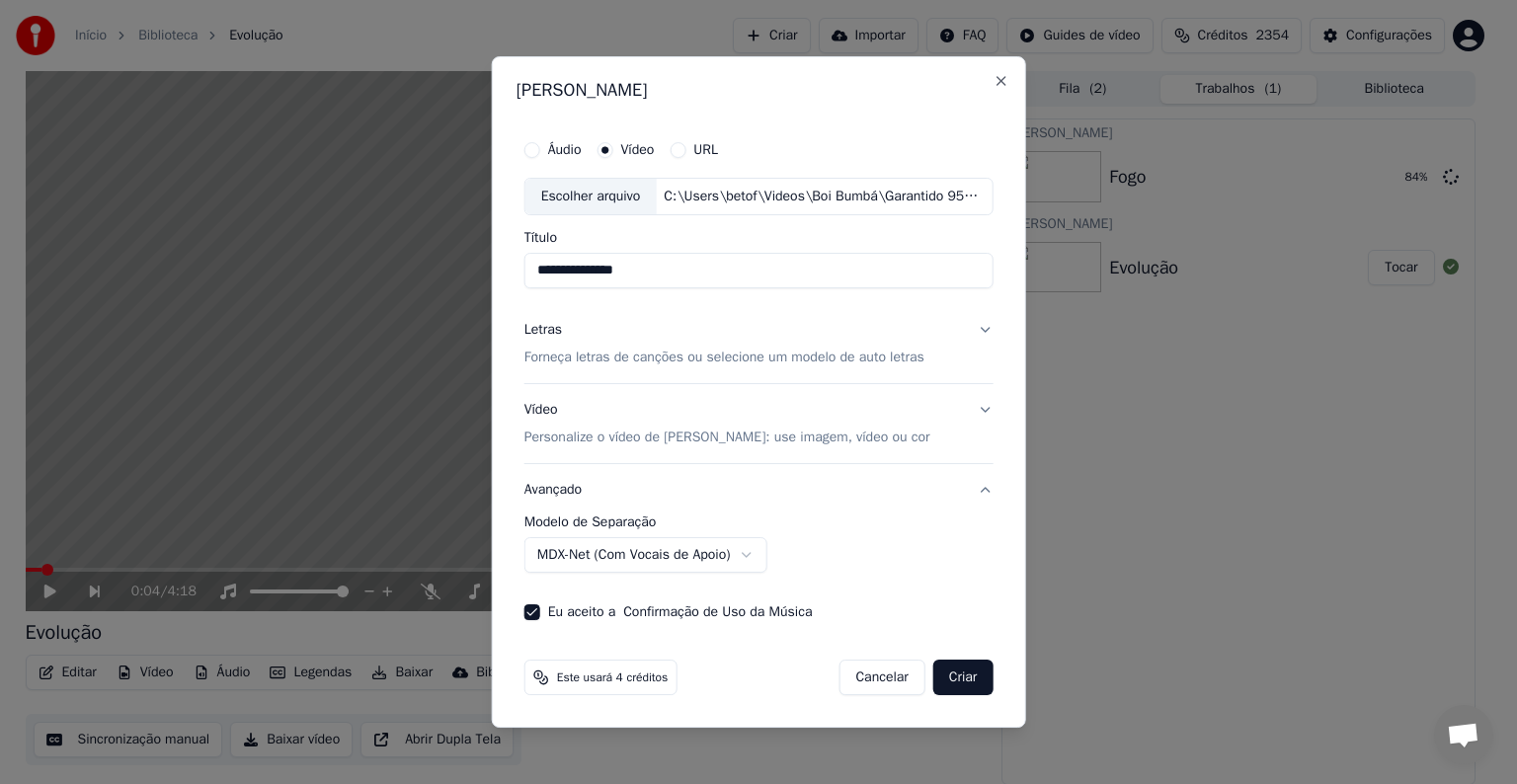 click on "Criar" at bounding box center (963, 677) 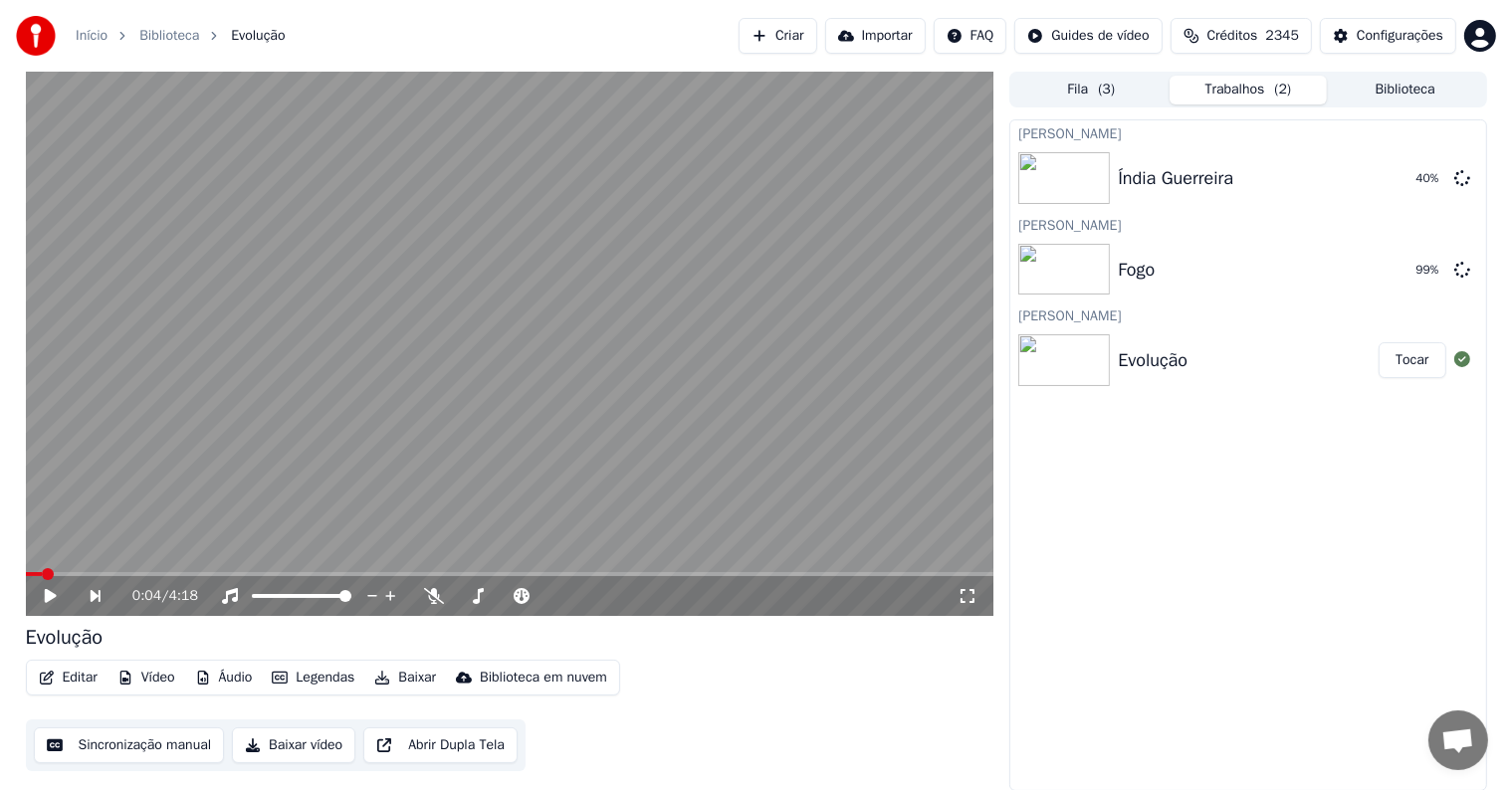click on "Criar" at bounding box center (777, 36) 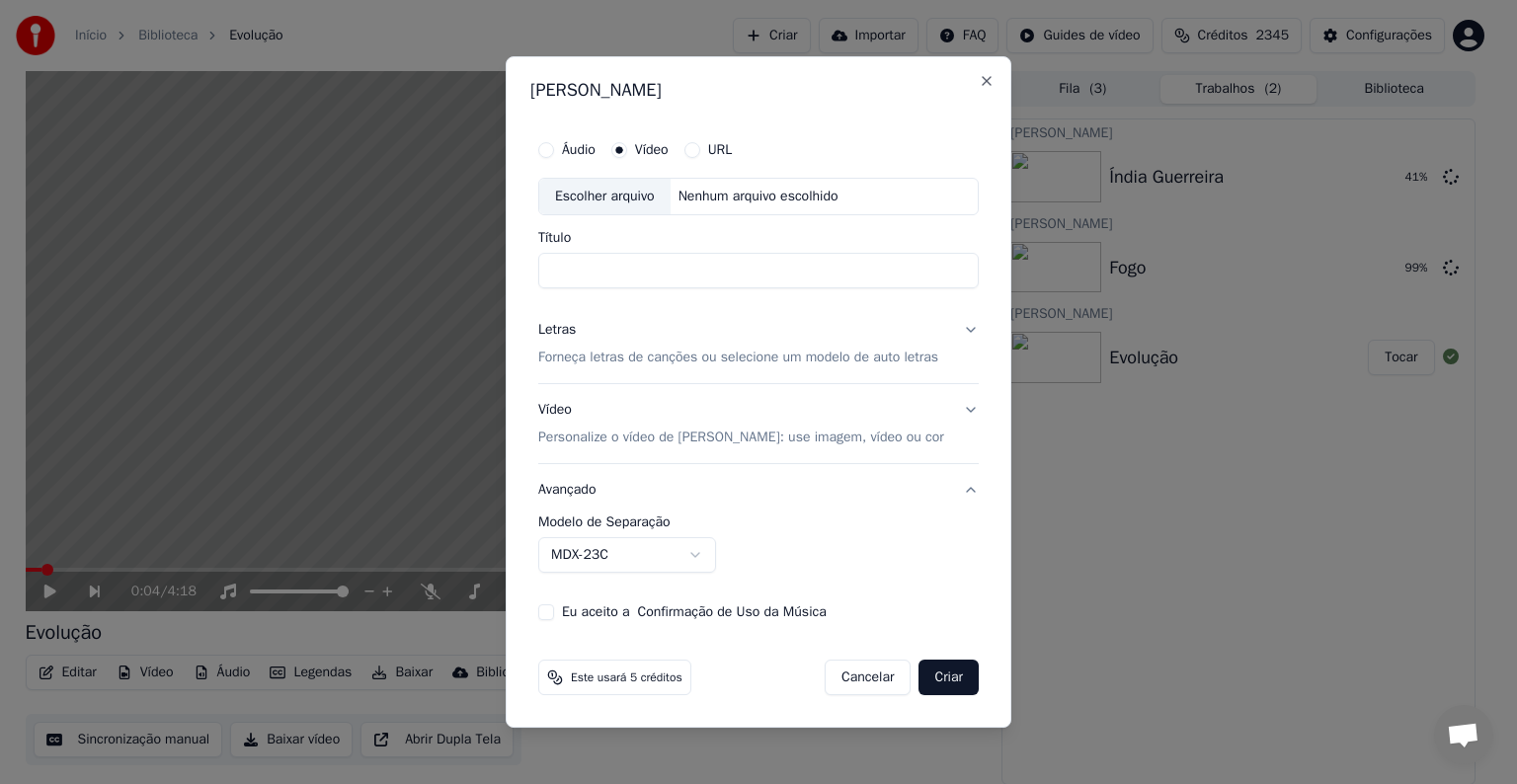 click on "Escolher arquivo" at bounding box center (604, 196) 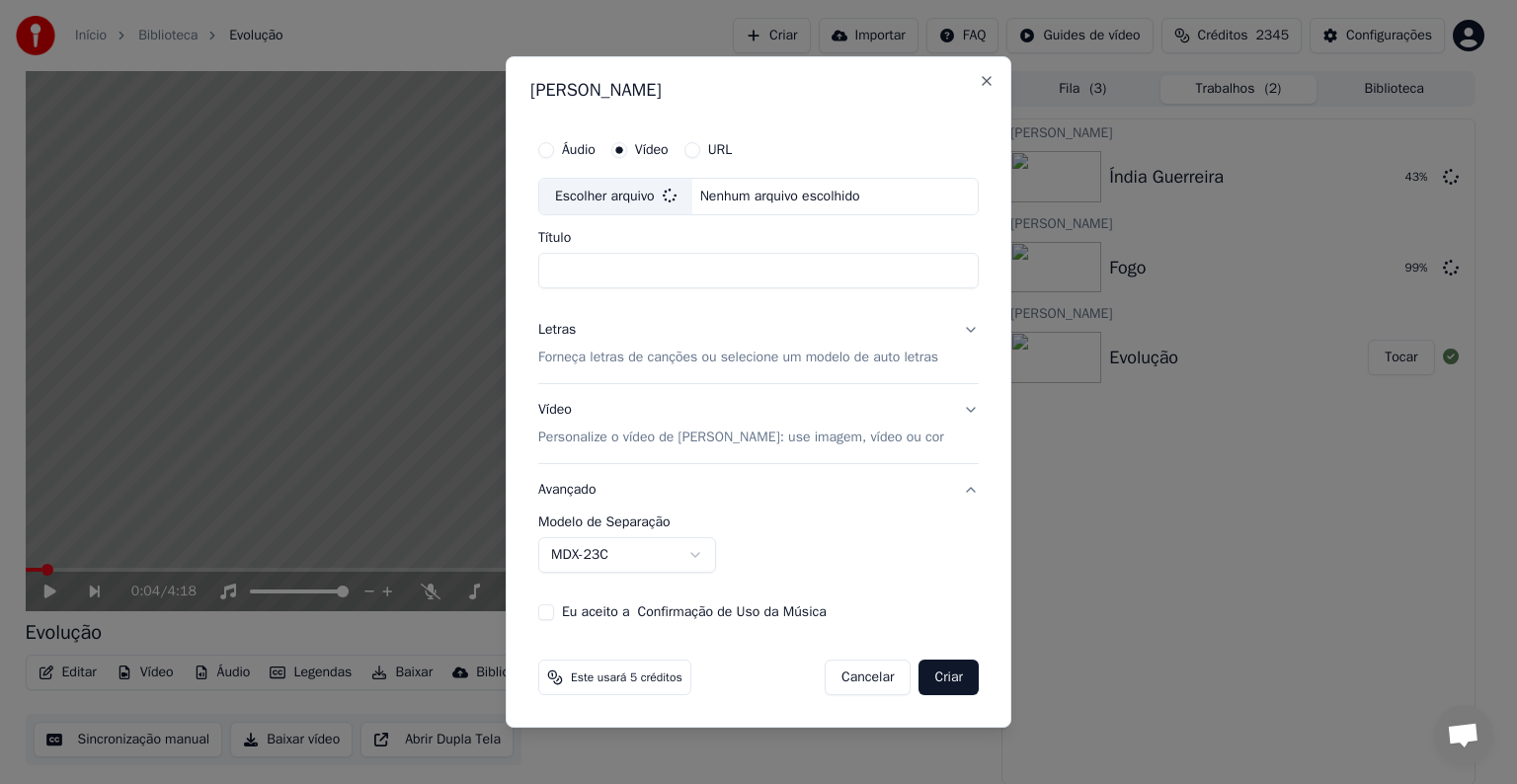 click on "Forneça letras de canções ou selecione um modelo de auto letras" at bounding box center [738, 357] 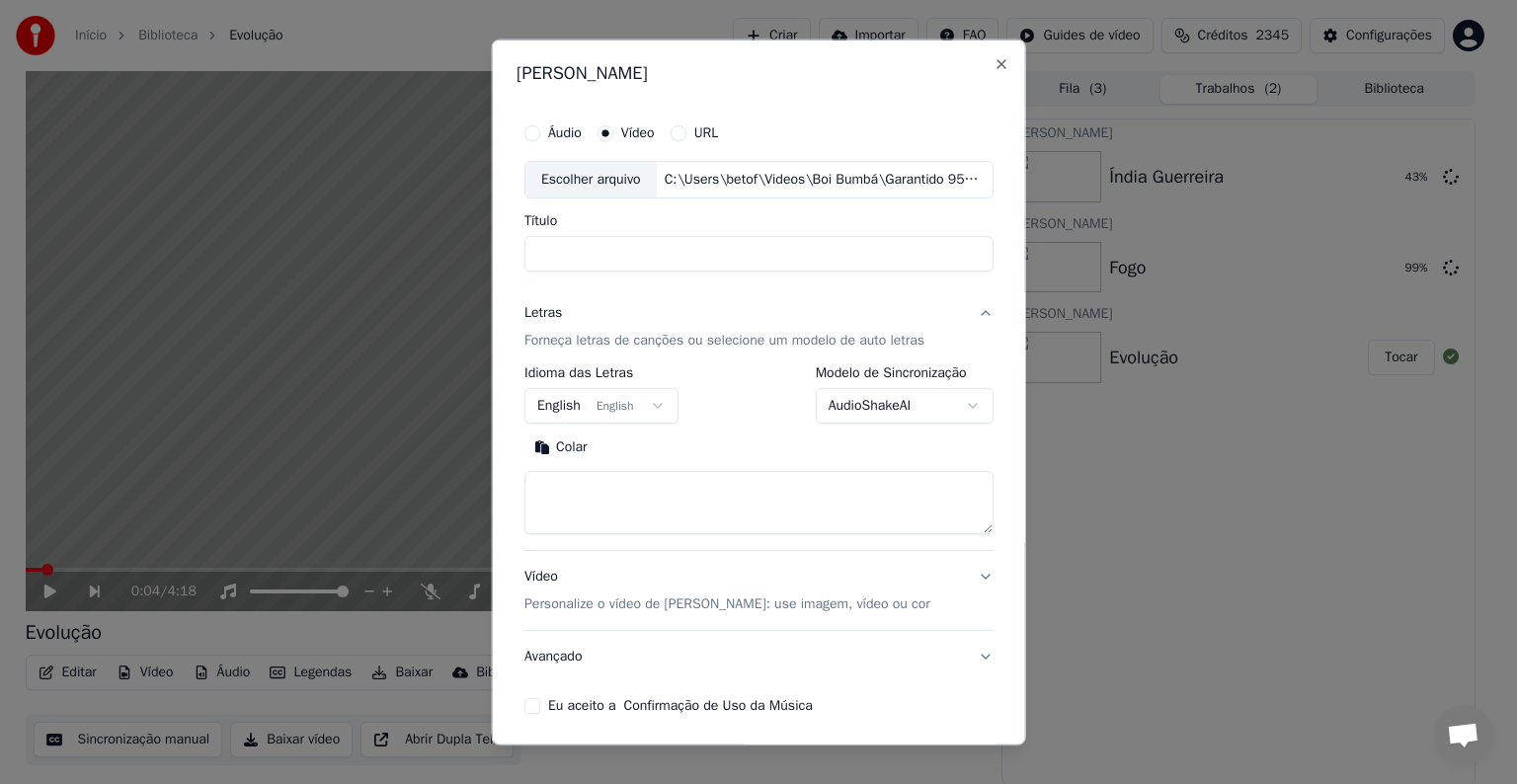 type on "*****" 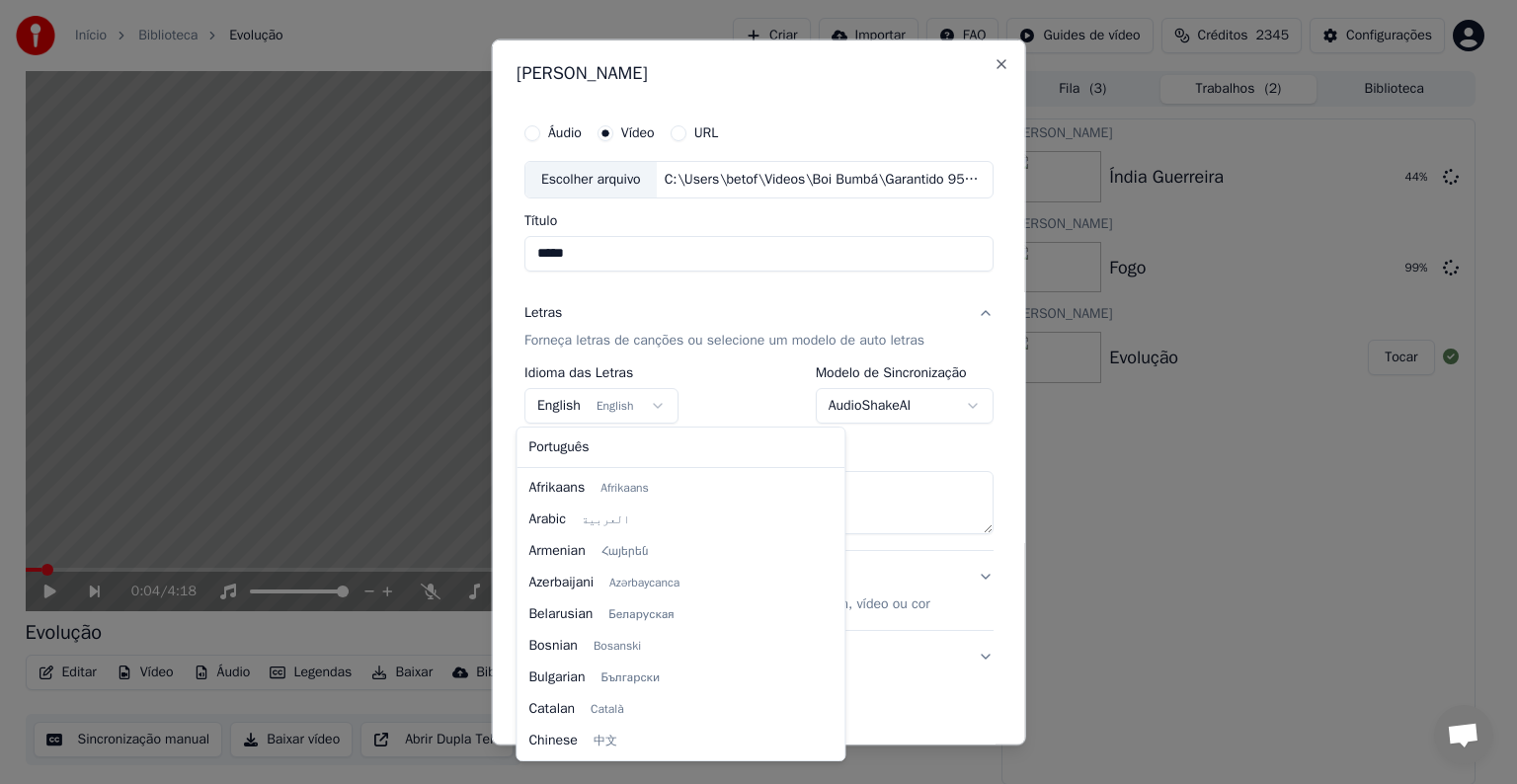 click on "English English" at bounding box center [601, 406] 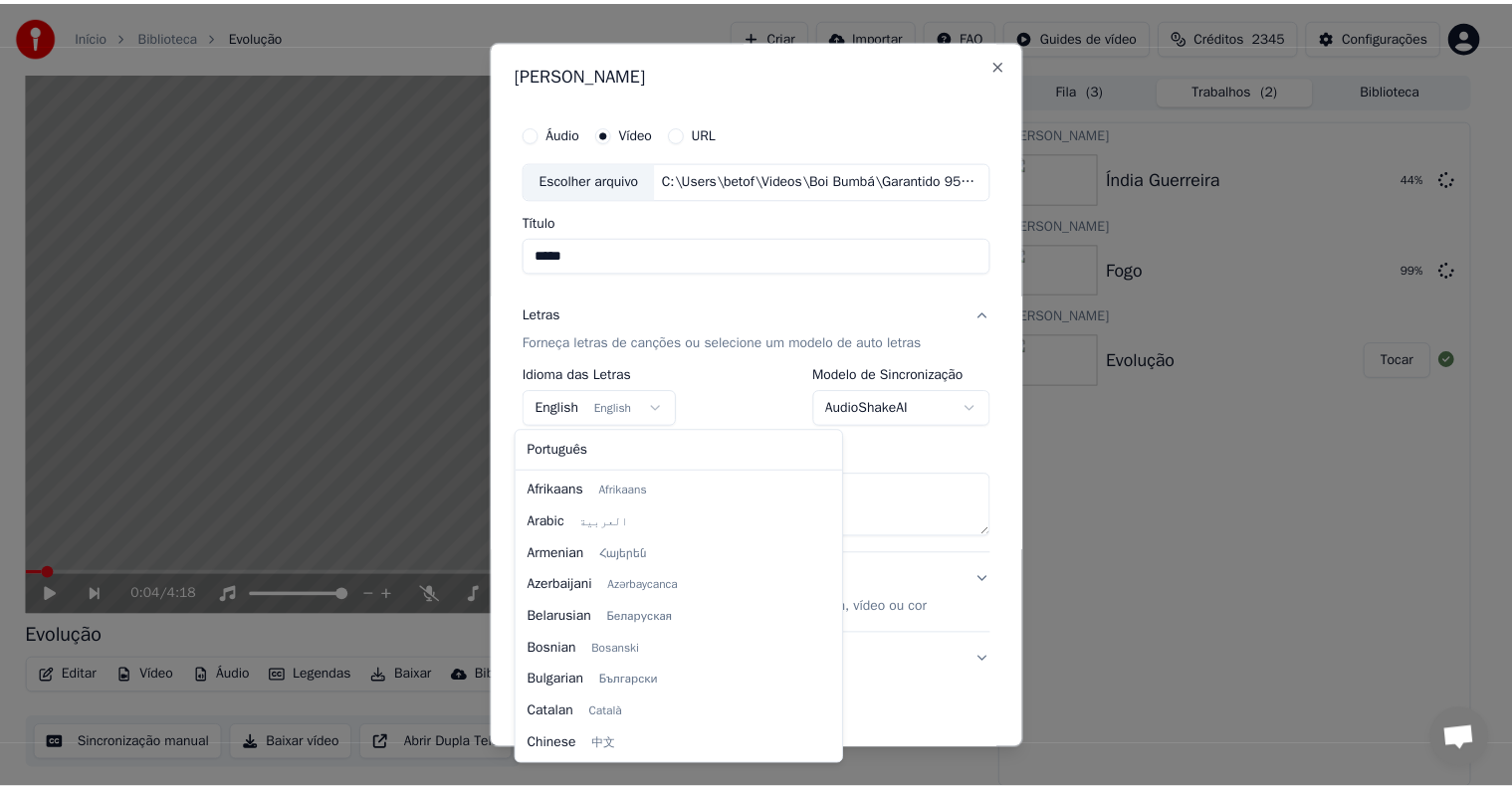 scroll, scrollTop: 159, scrollLeft: 0, axis: vertical 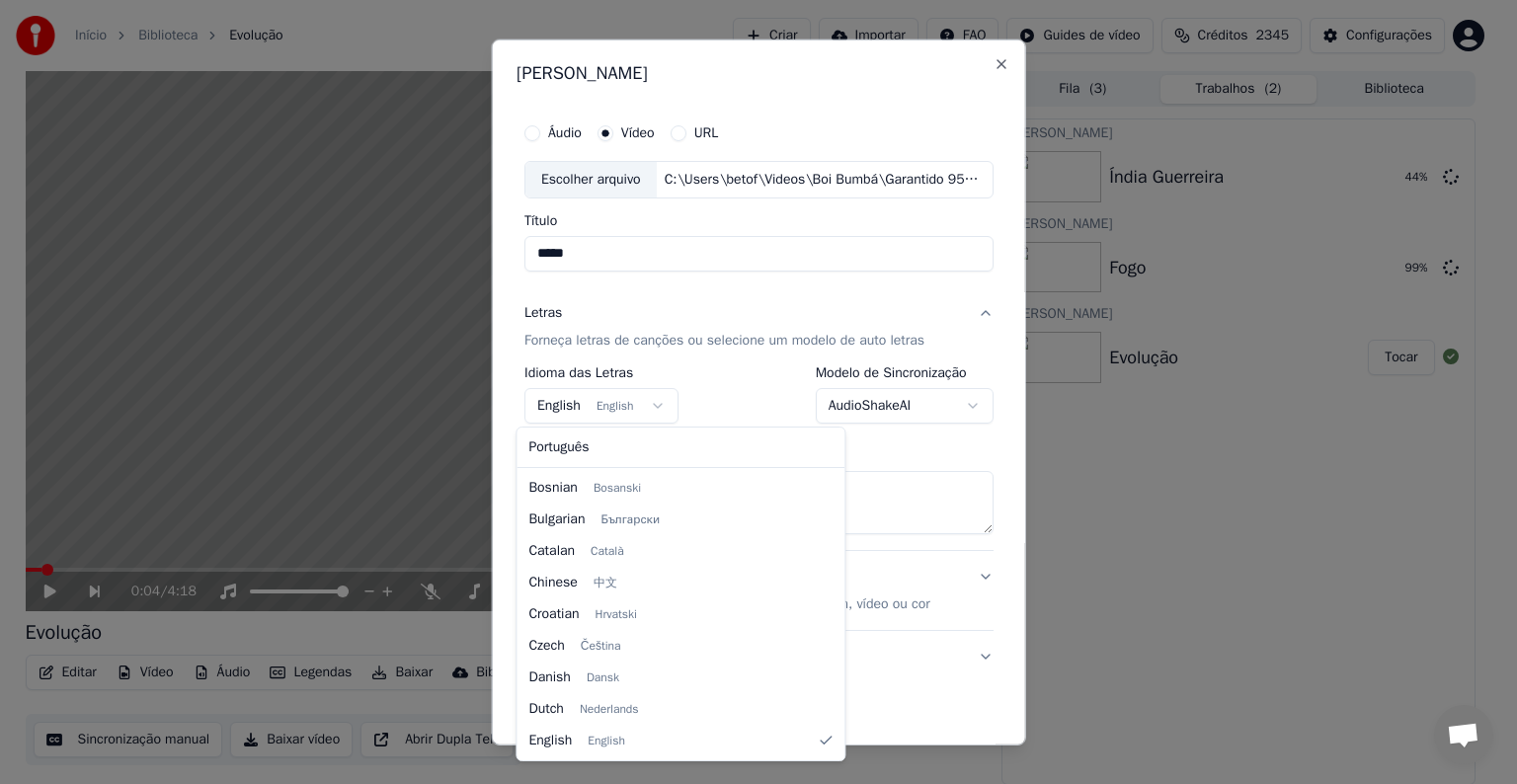 select on "**" 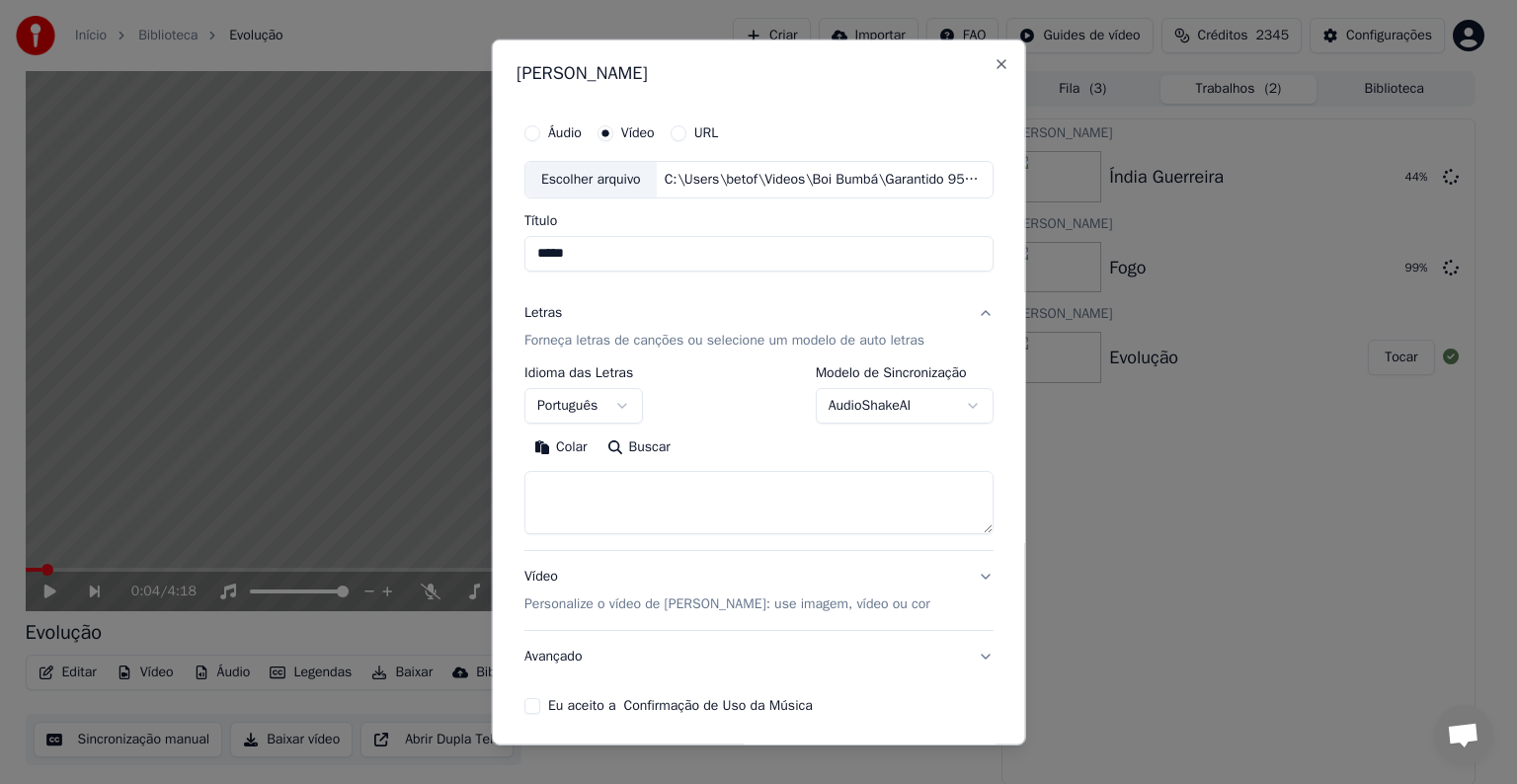 click on "Colar" at bounding box center [561, 447] 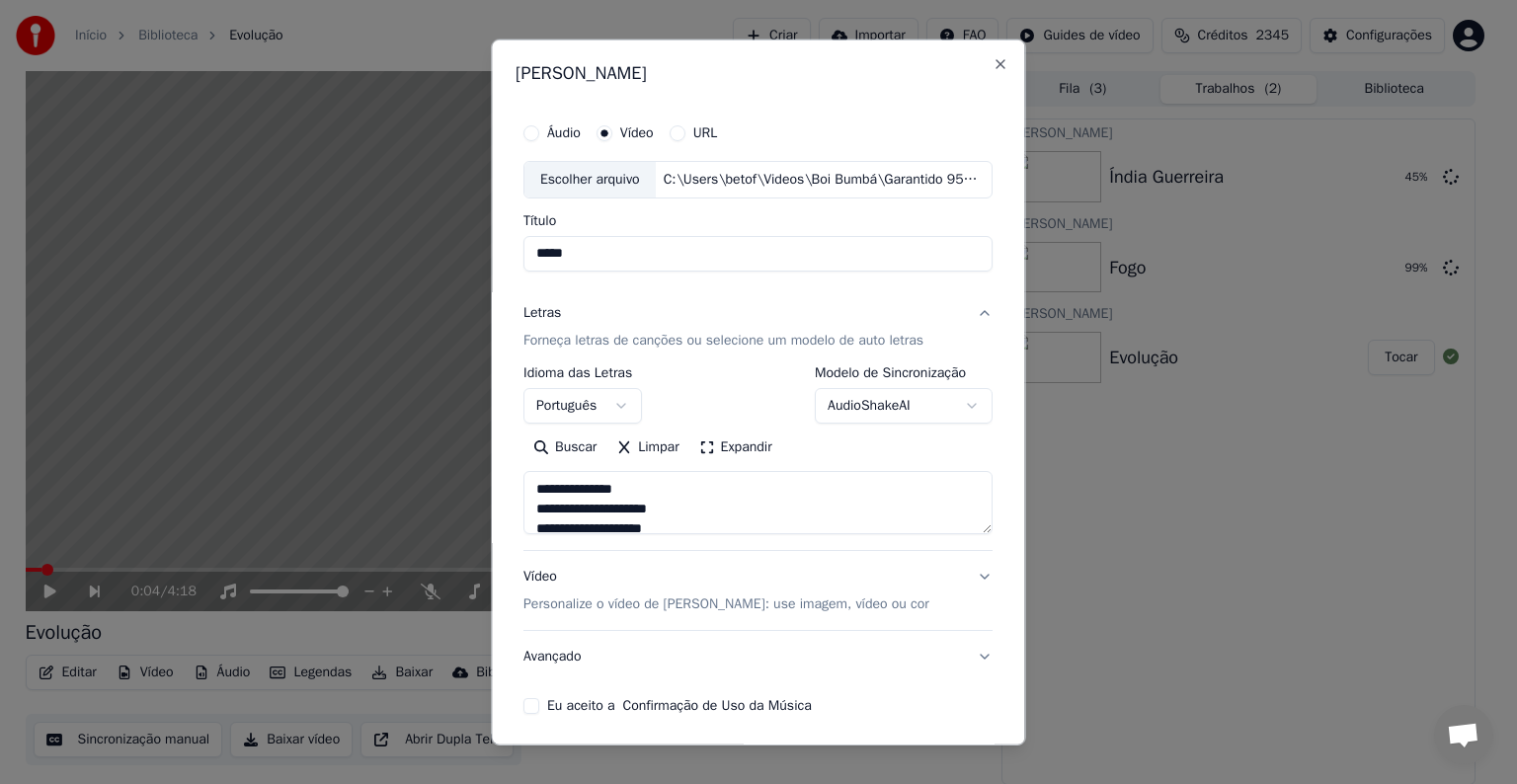 type on "**********" 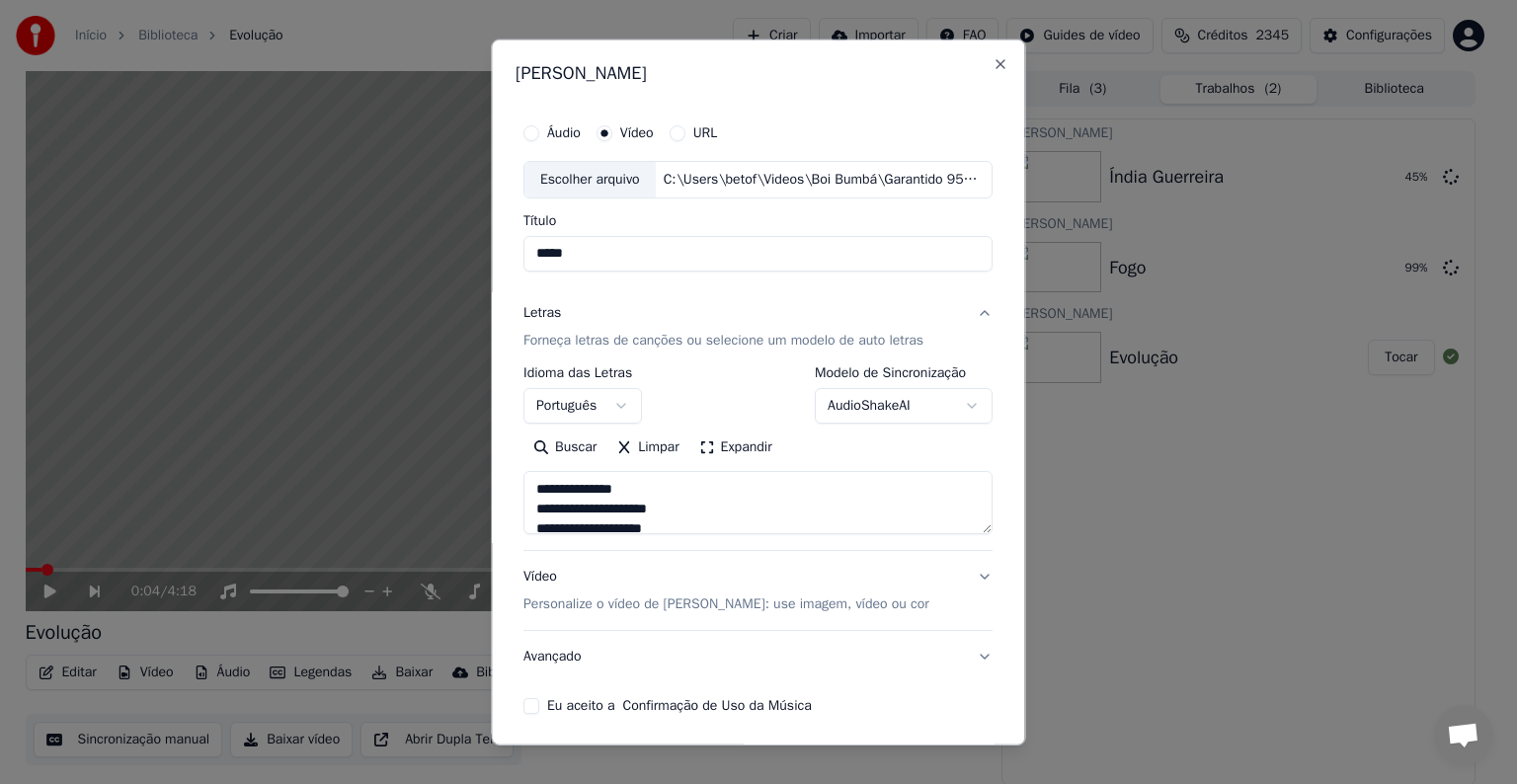 click on "Avançado" at bounding box center [758, 657] 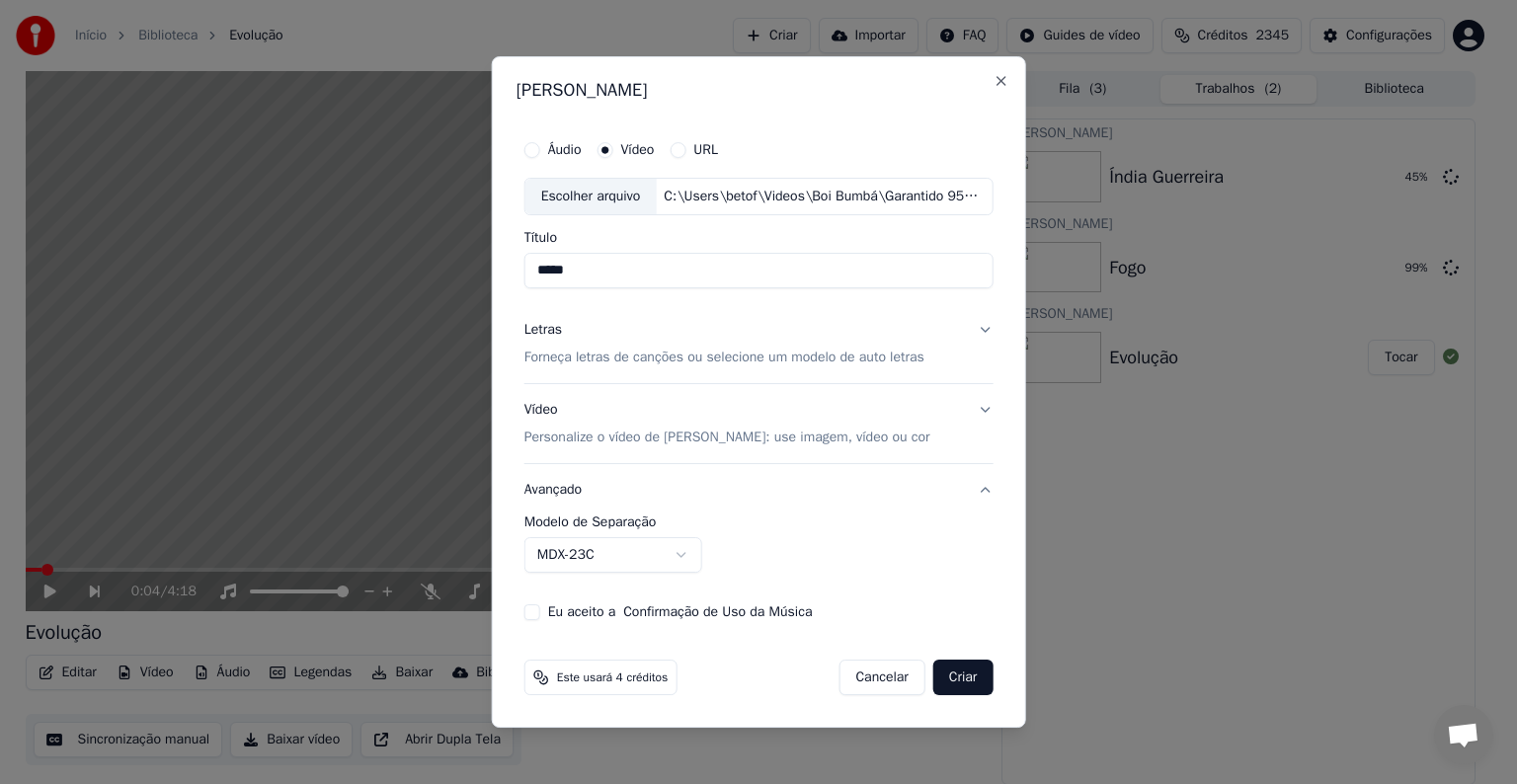 click on "MDX-23C" at bounding box center [613, 555] 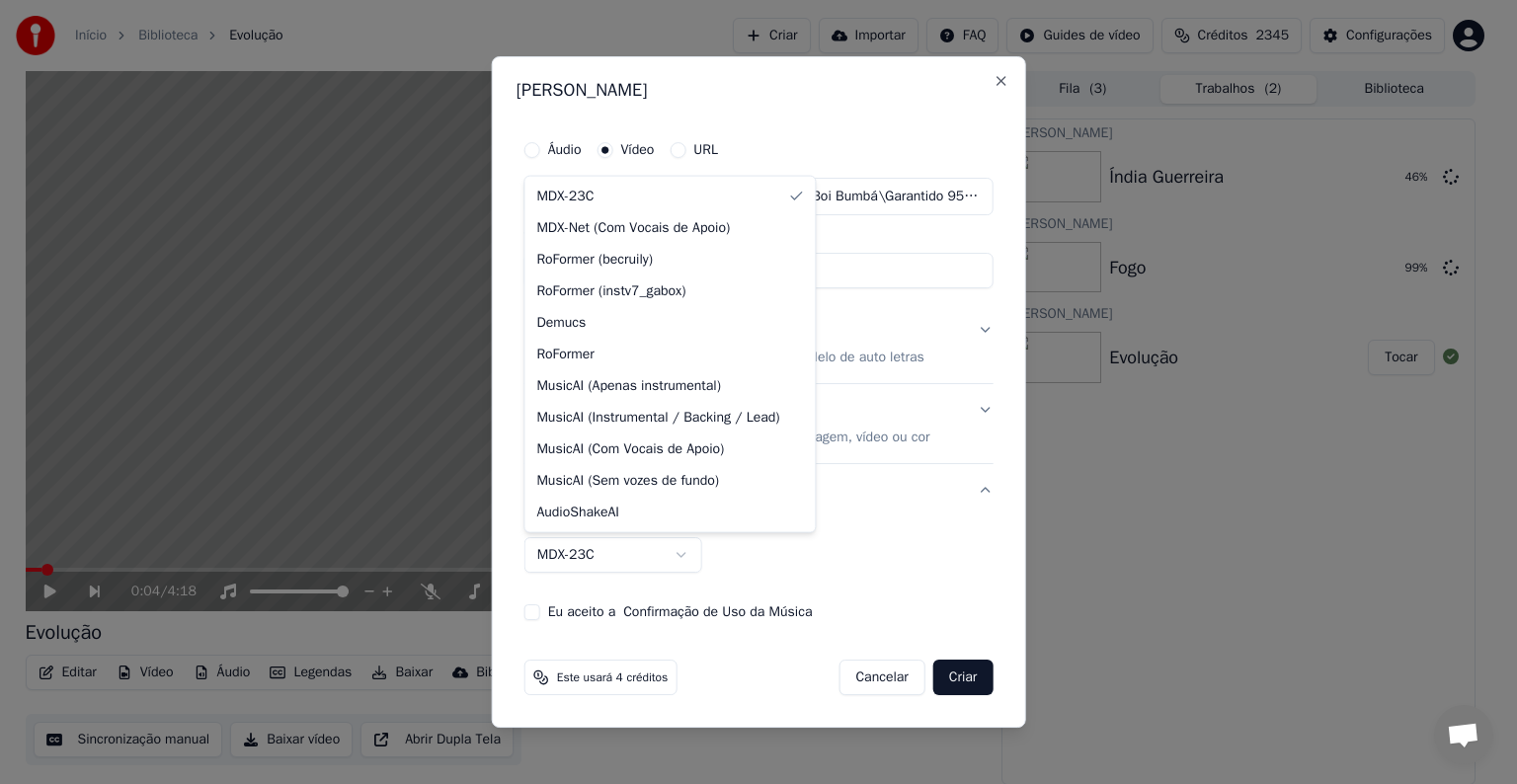 select on "**********" 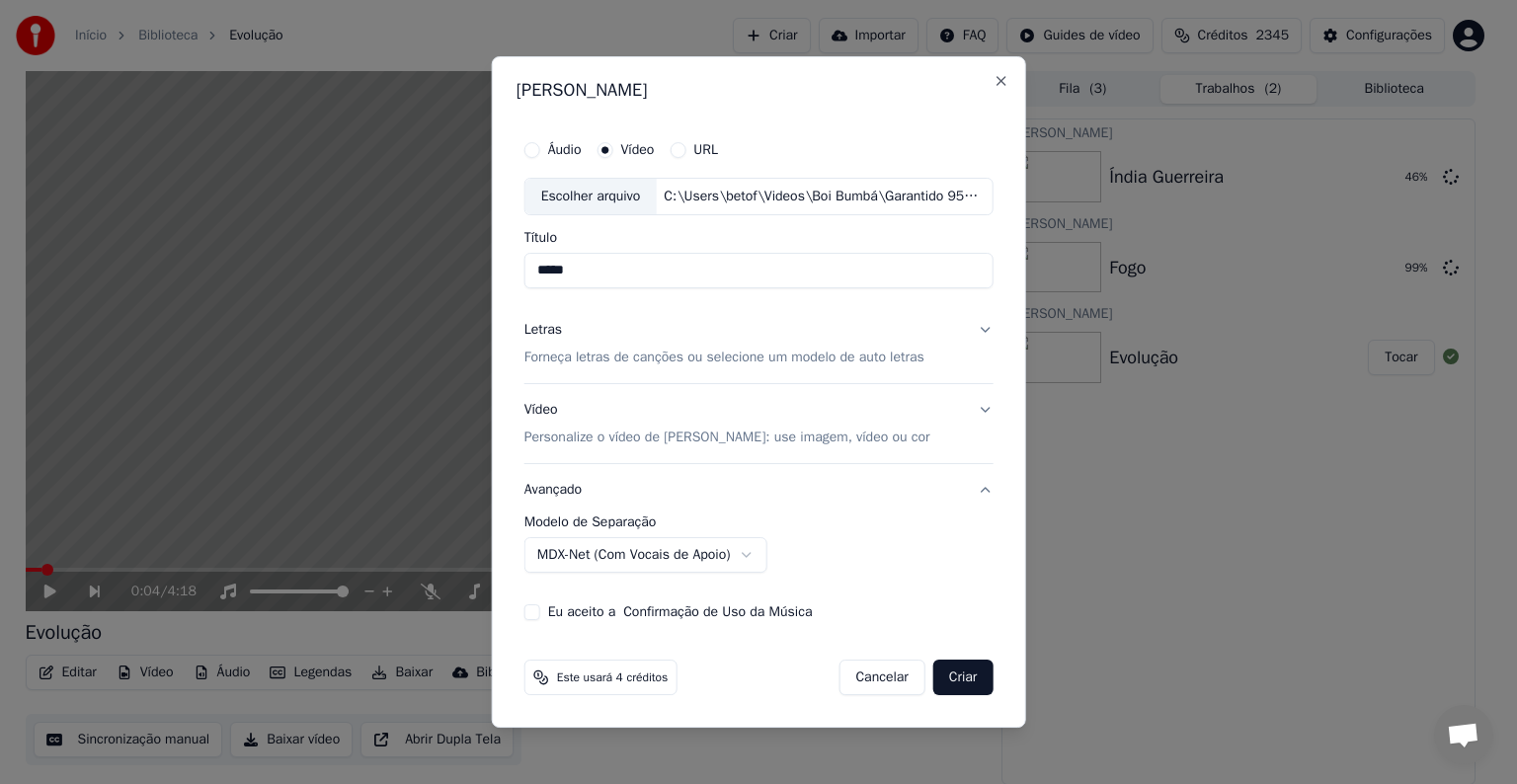 click on "Eu aceito a   Confirmação de Uso da Música" at bounding box center (532, 612) 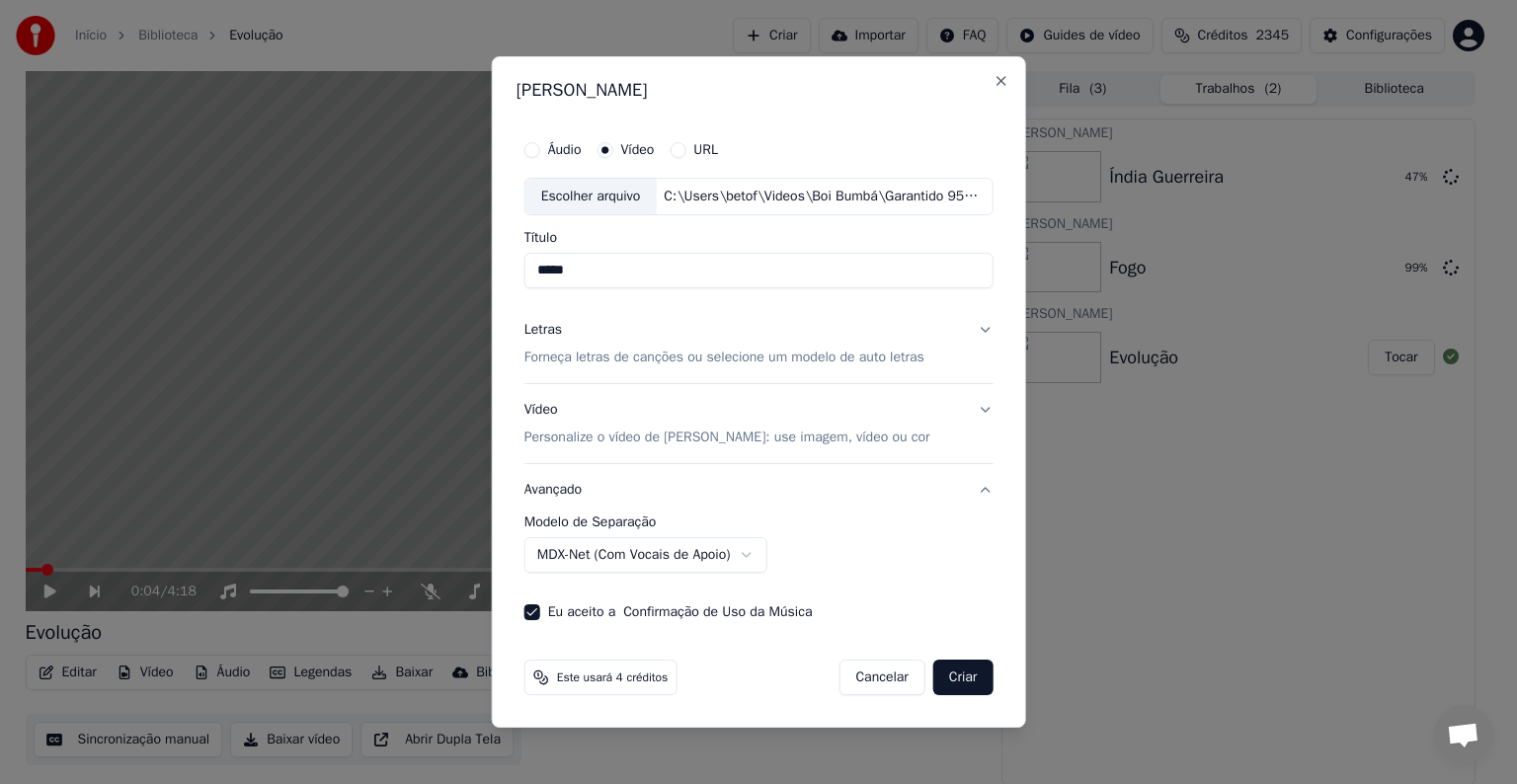 click on "Criar" at bounding box center (963, 677) 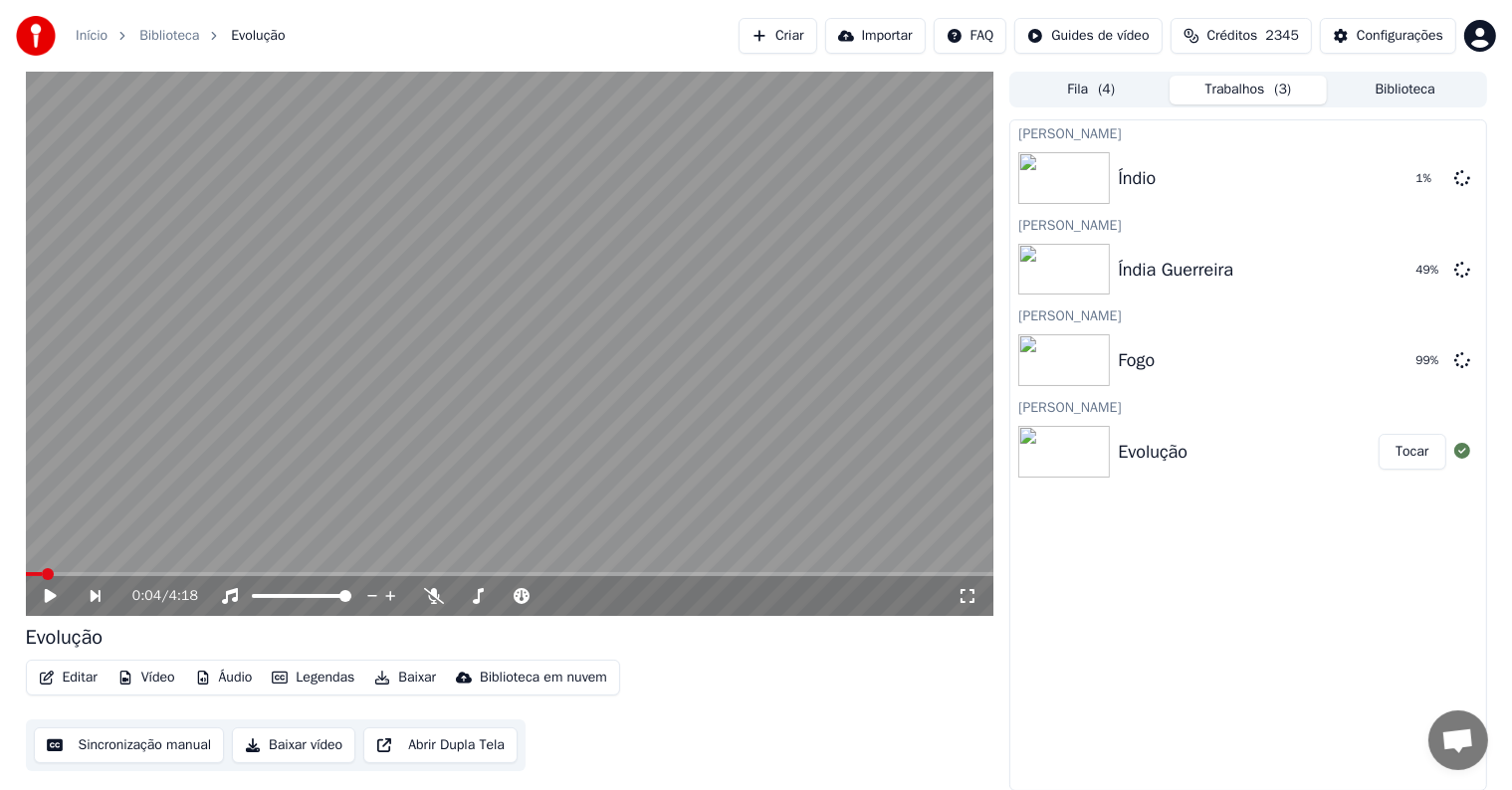 click on "Tocar" at bounding box center (1411, 452) 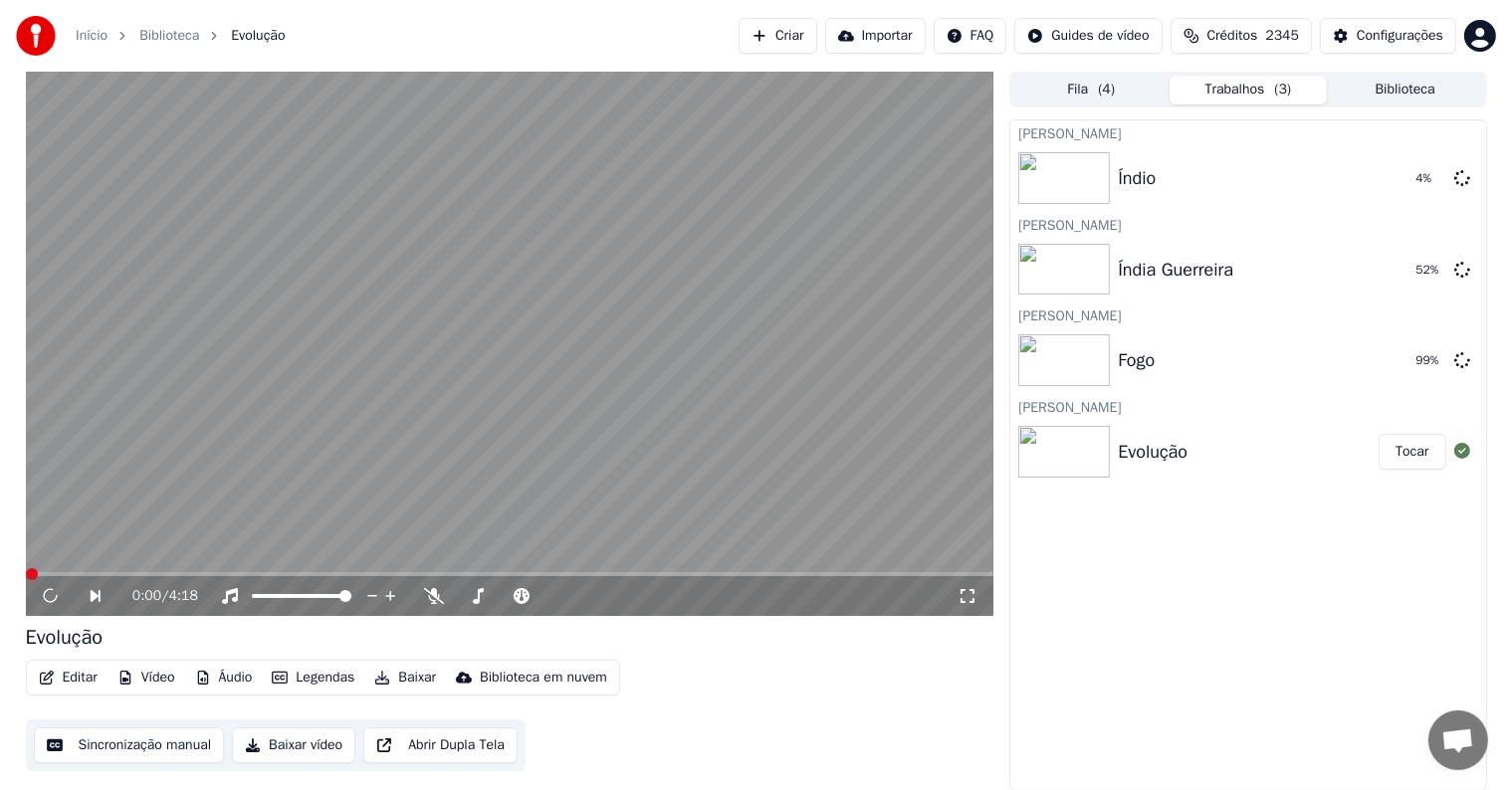 click at bounding box center [510, 343] 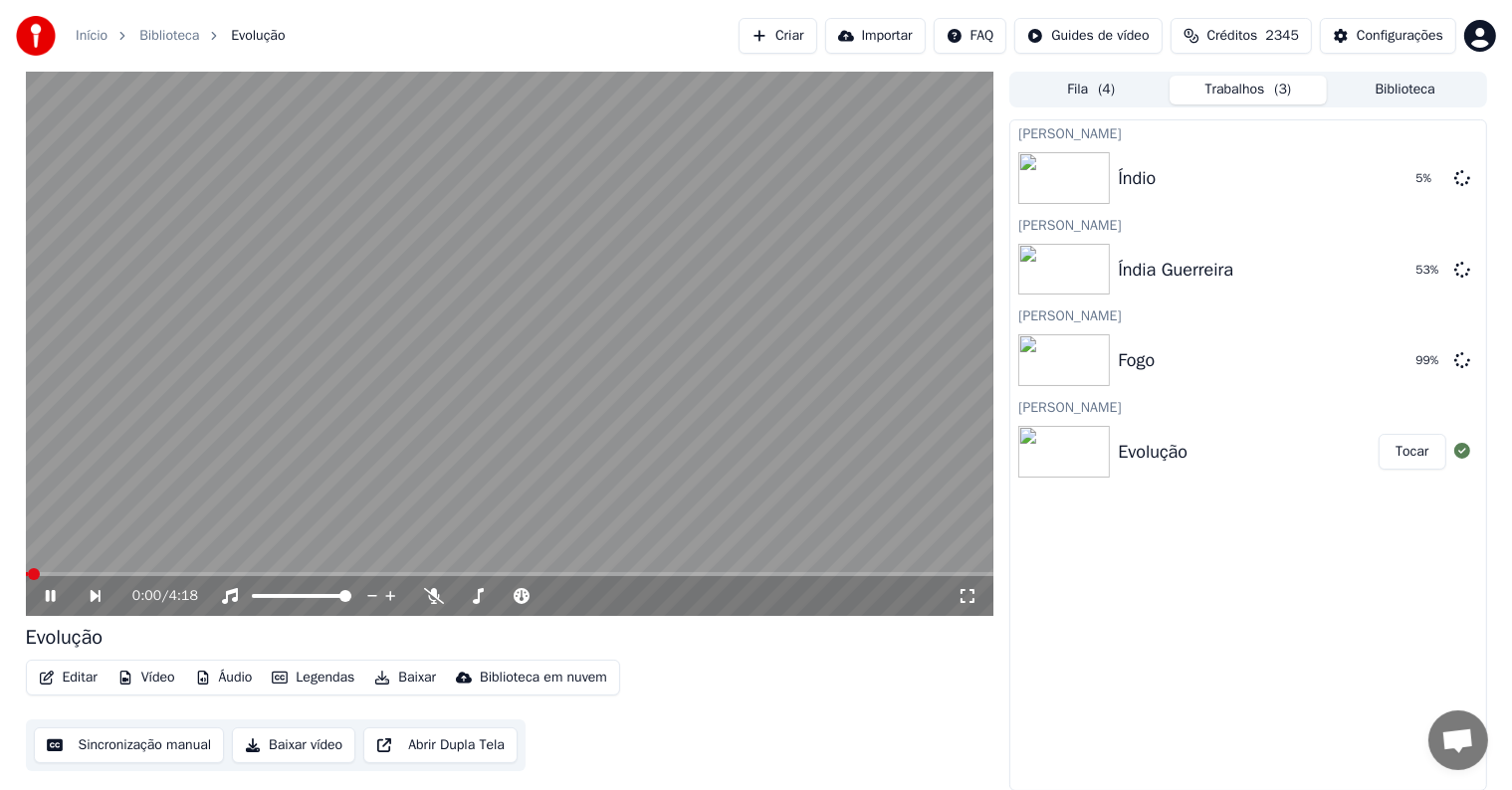 click at bounding box center [510, 343] 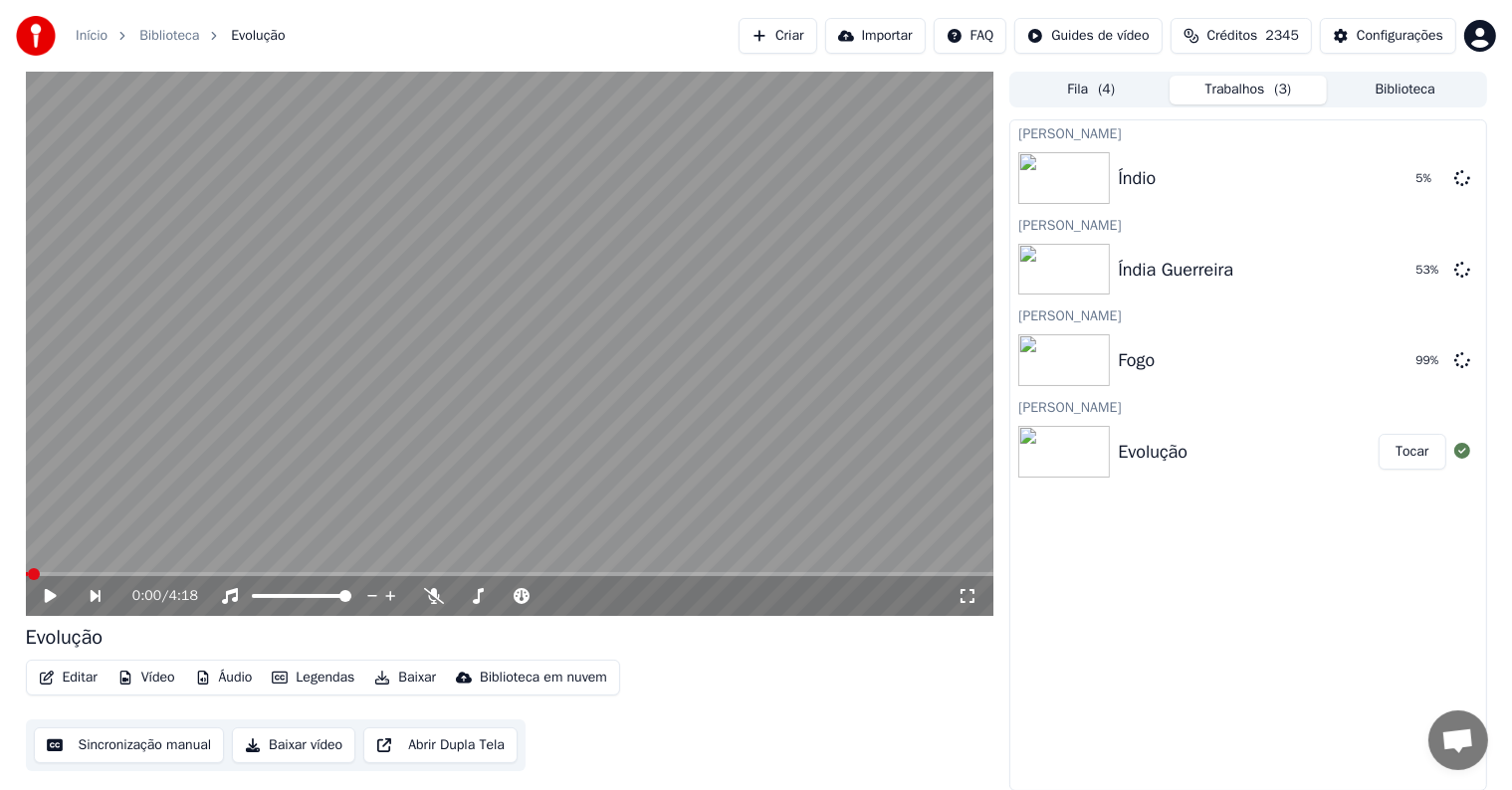 click on "Editar" at bounding box center [68, 678] 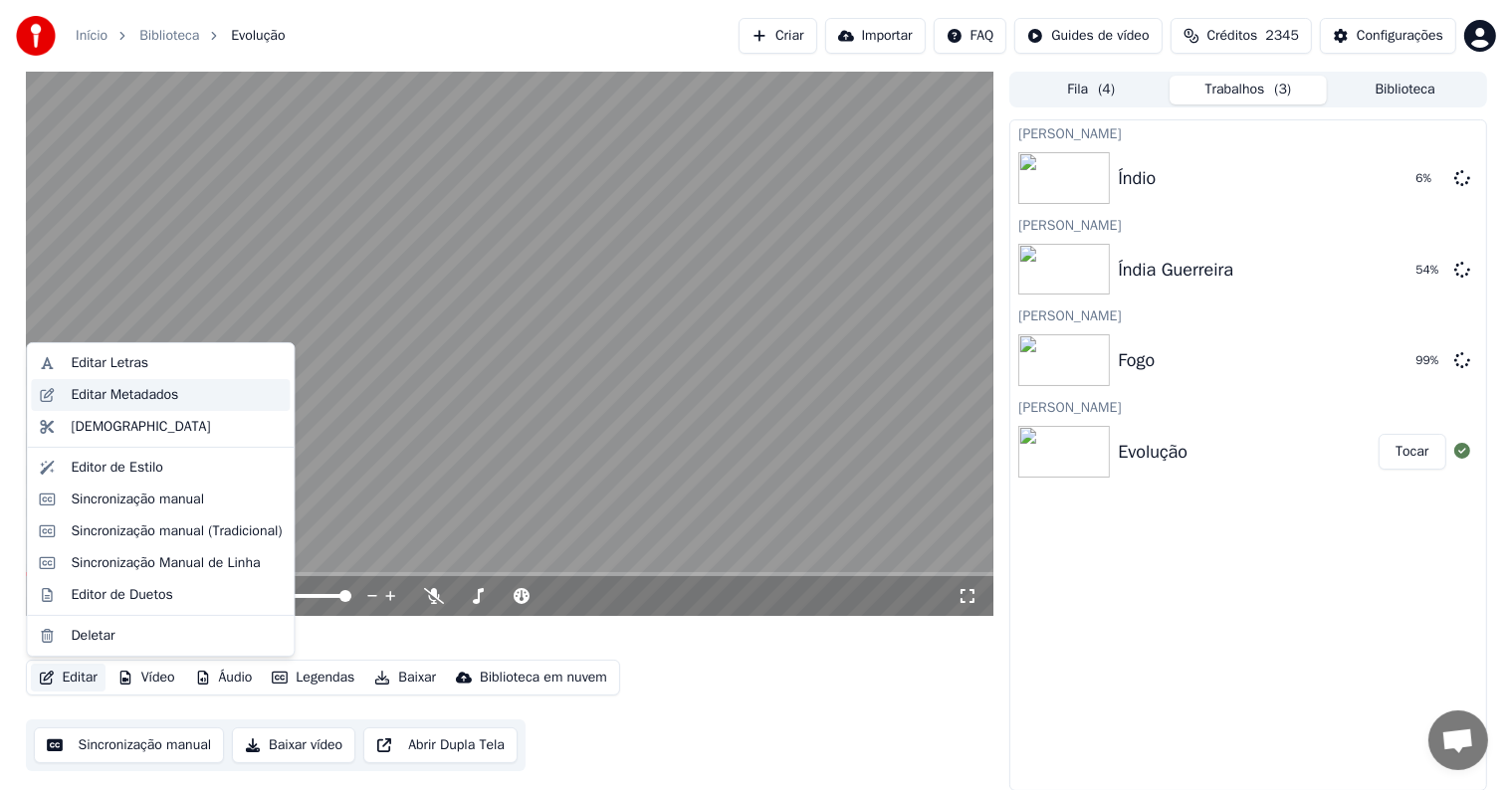 click on "Editar Metadados" at bounding box center [124, 395] 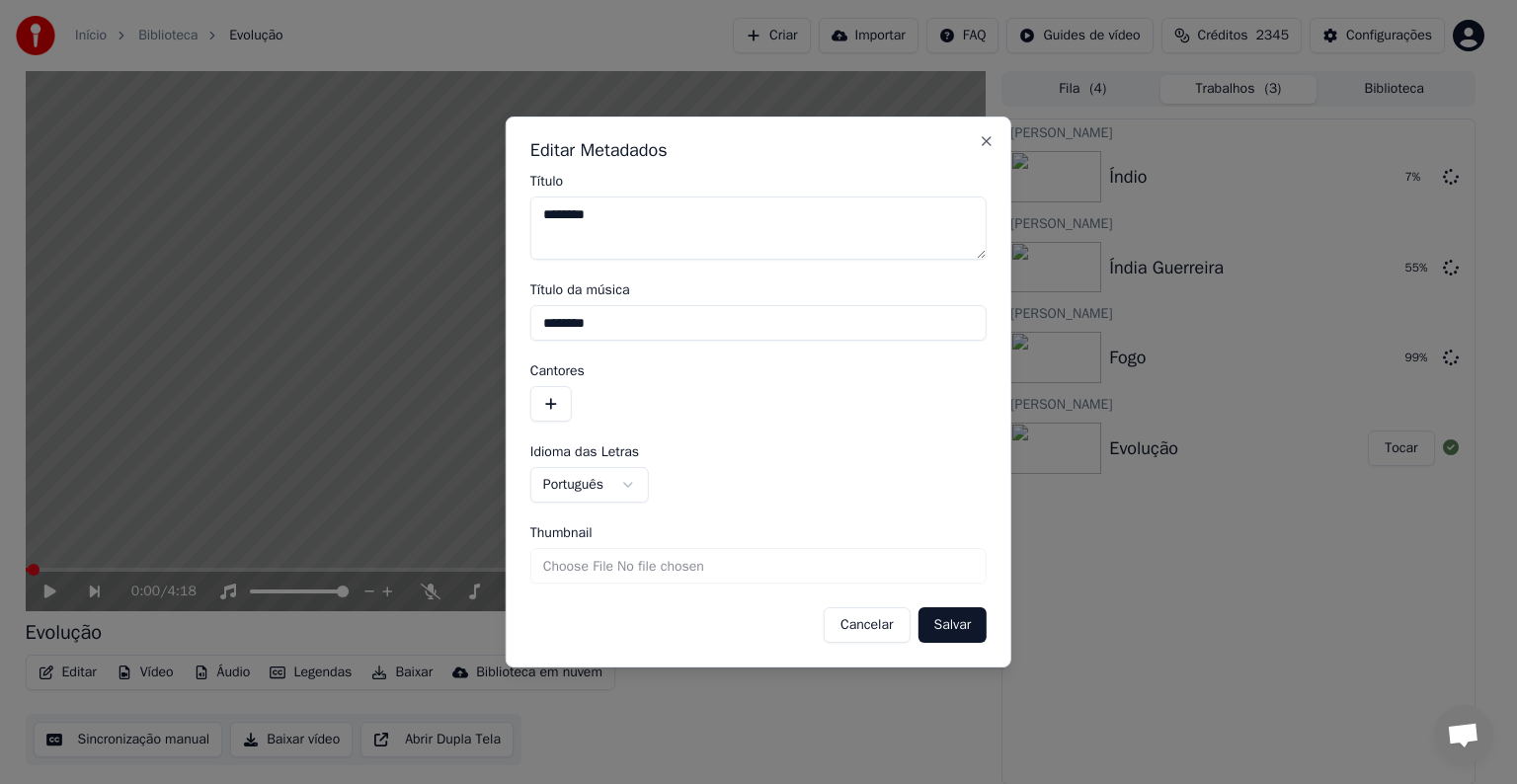 drag, startPoint x: 613, startPoint y: 327, endPoint x: 537, endPoint y: 326, distance: 76.00658 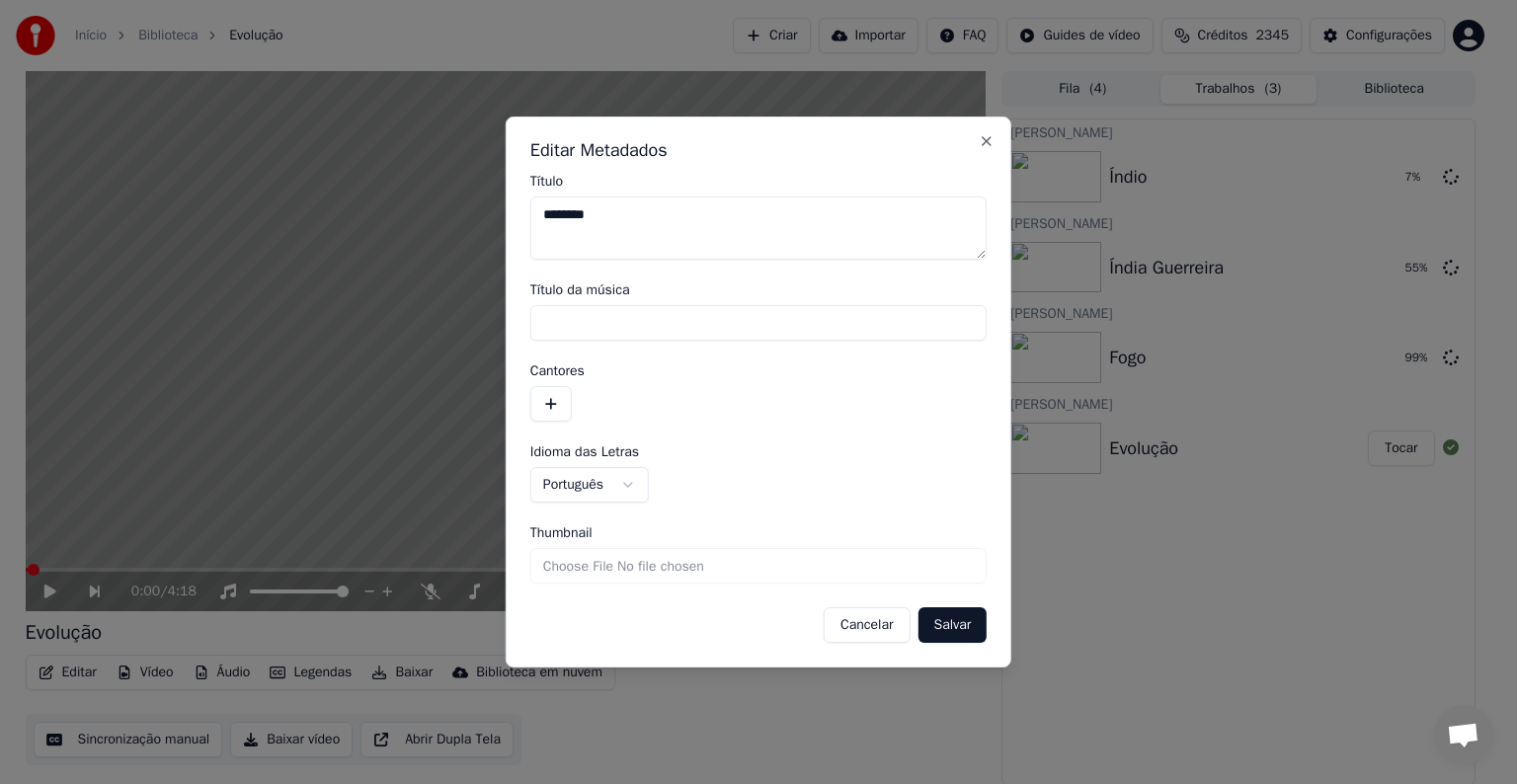 type 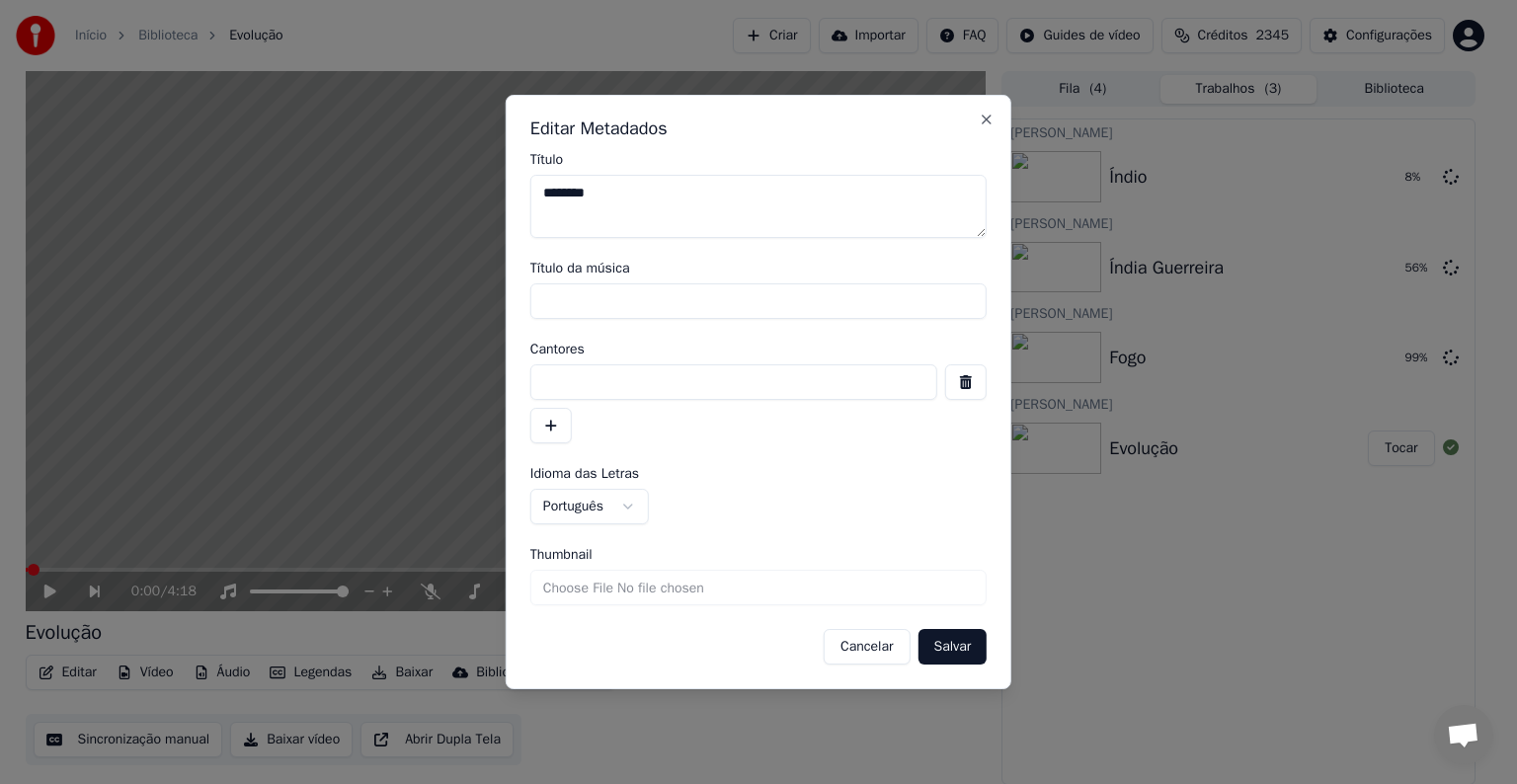 click at bounding box center [734, 382] 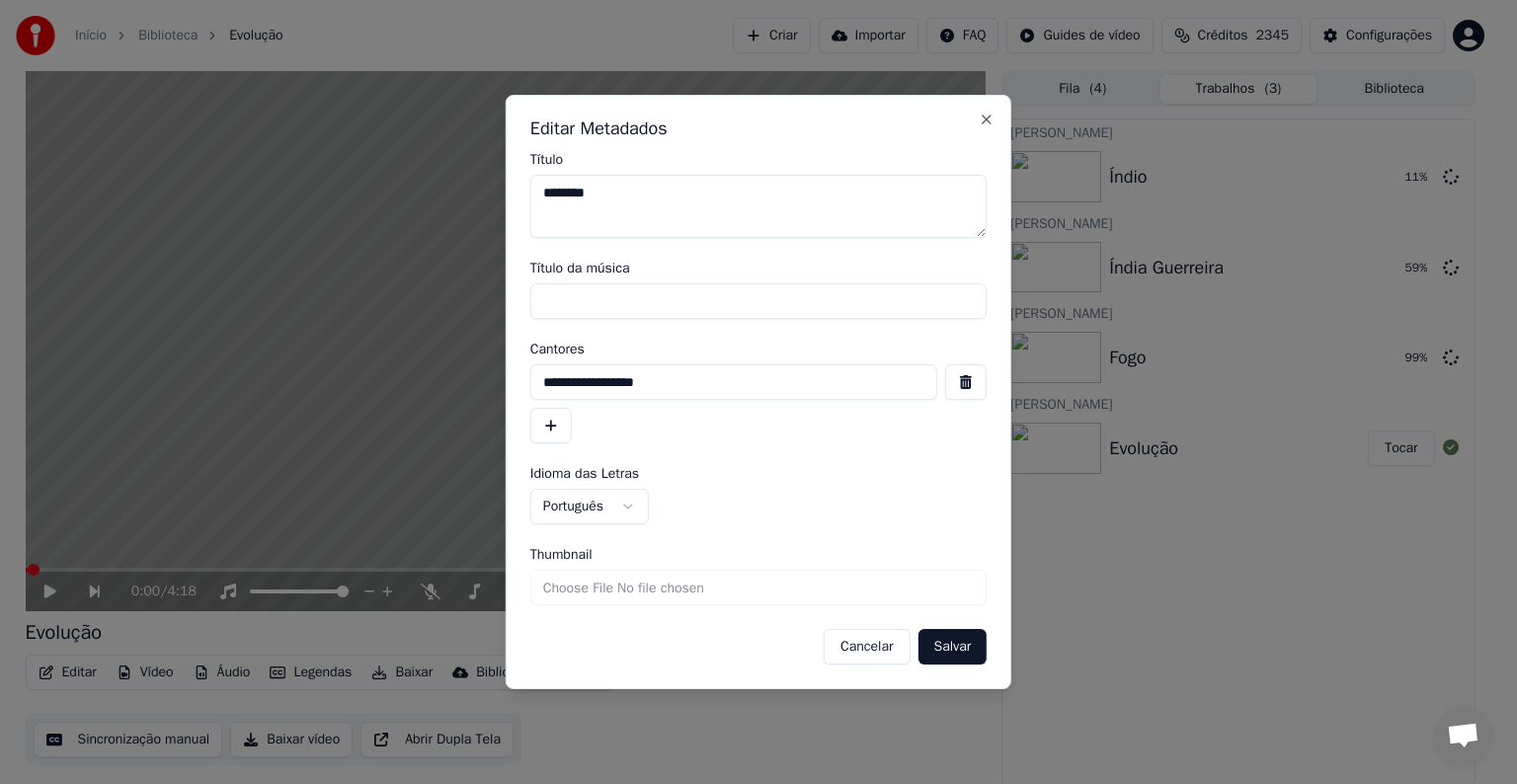 drag, startPoint x: 672, startPoint y: 386, endPoint x: 531, endPoint y: 373, distance: 141.59802 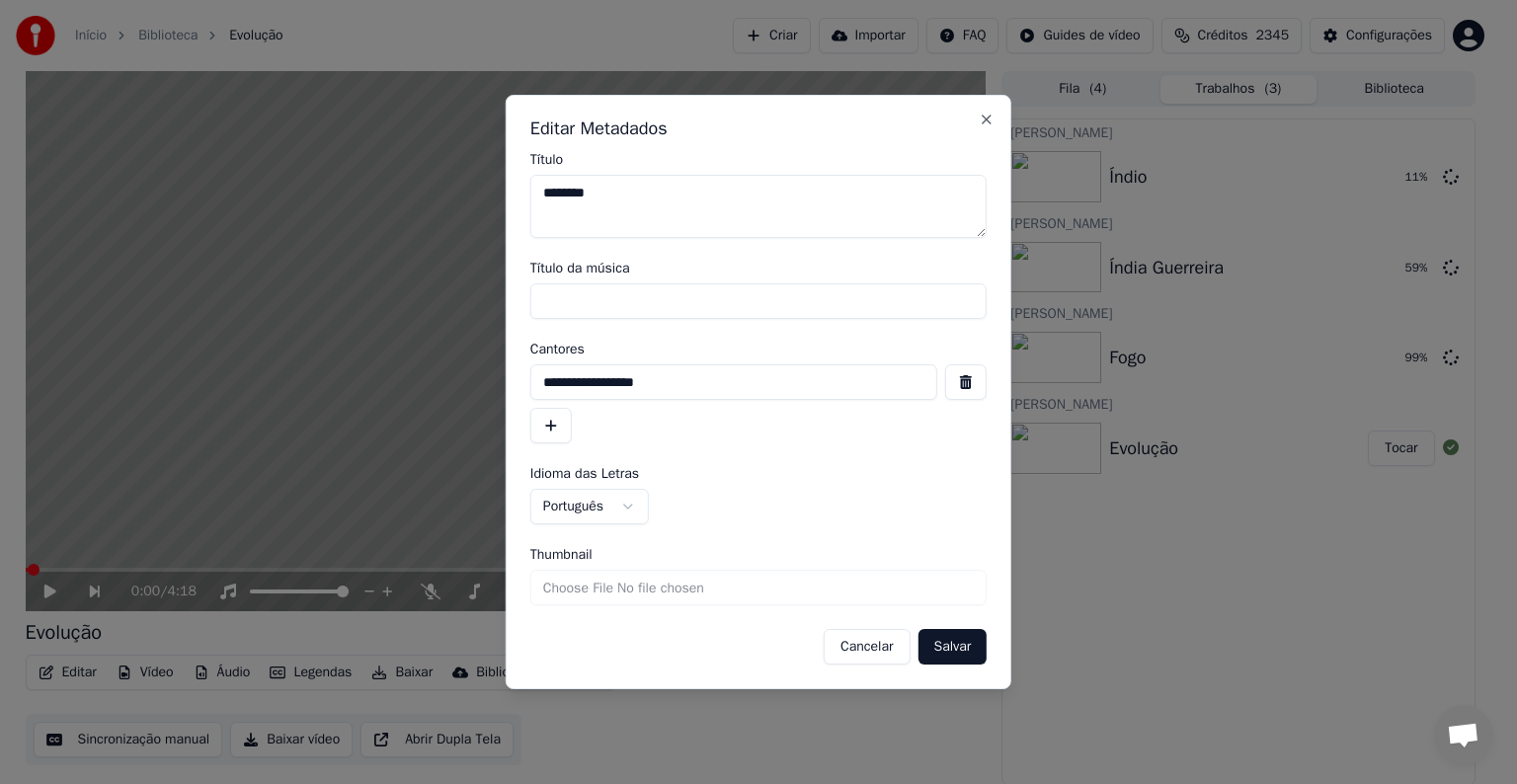 click on "**********" at bounding box center (734, 382) 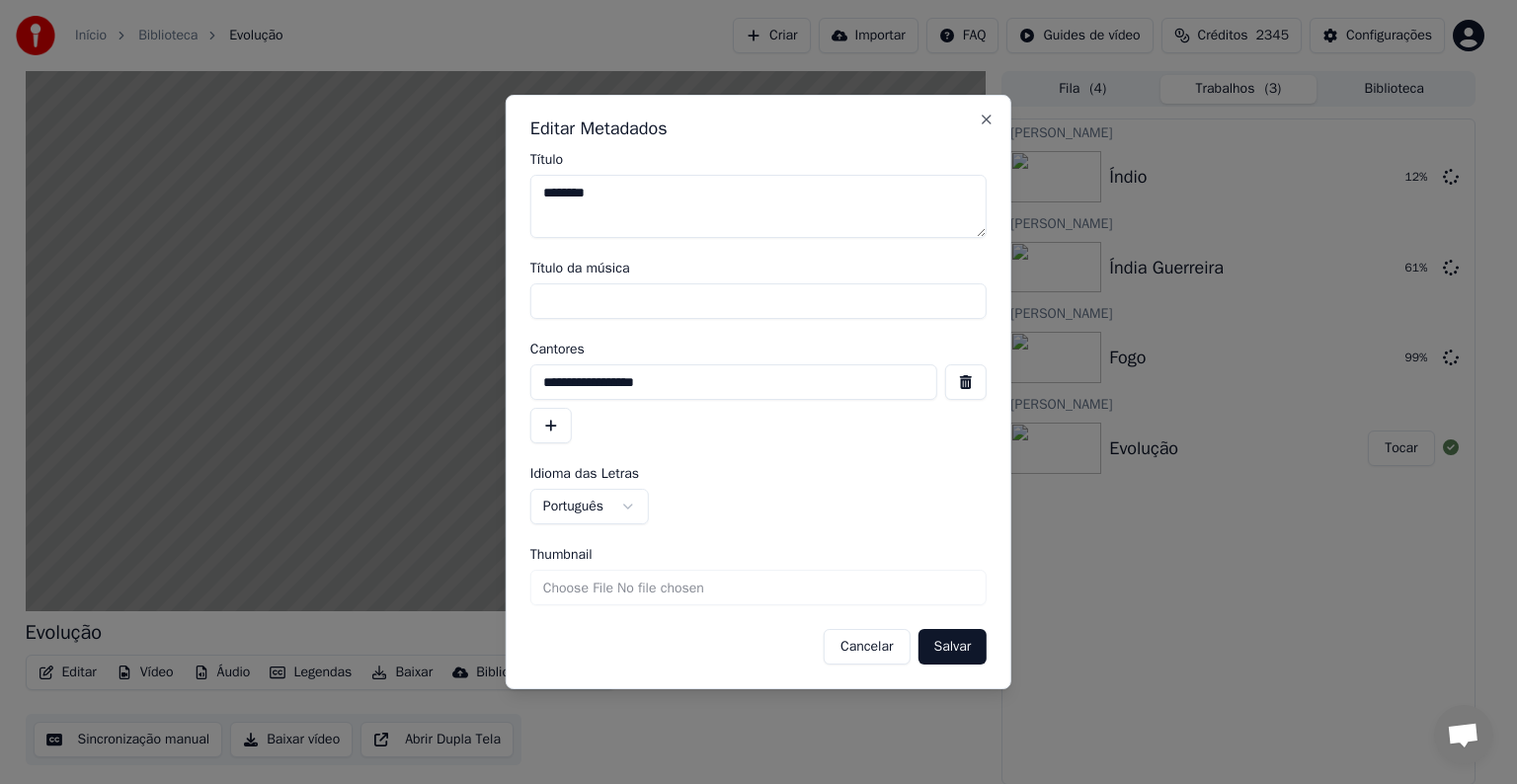 type on "**********" 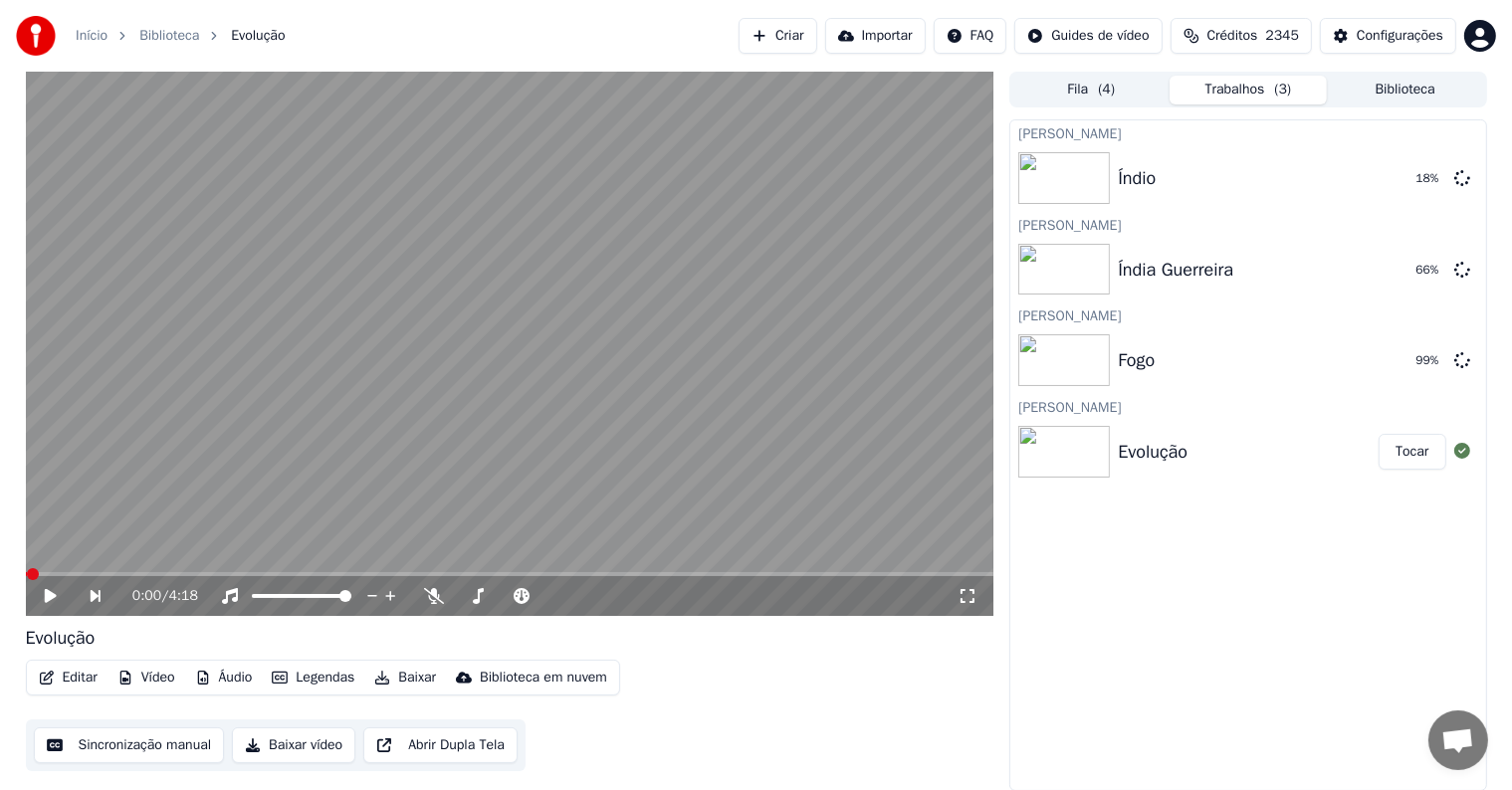 click on "Sincronização manual" at bounding box center [129, 745] 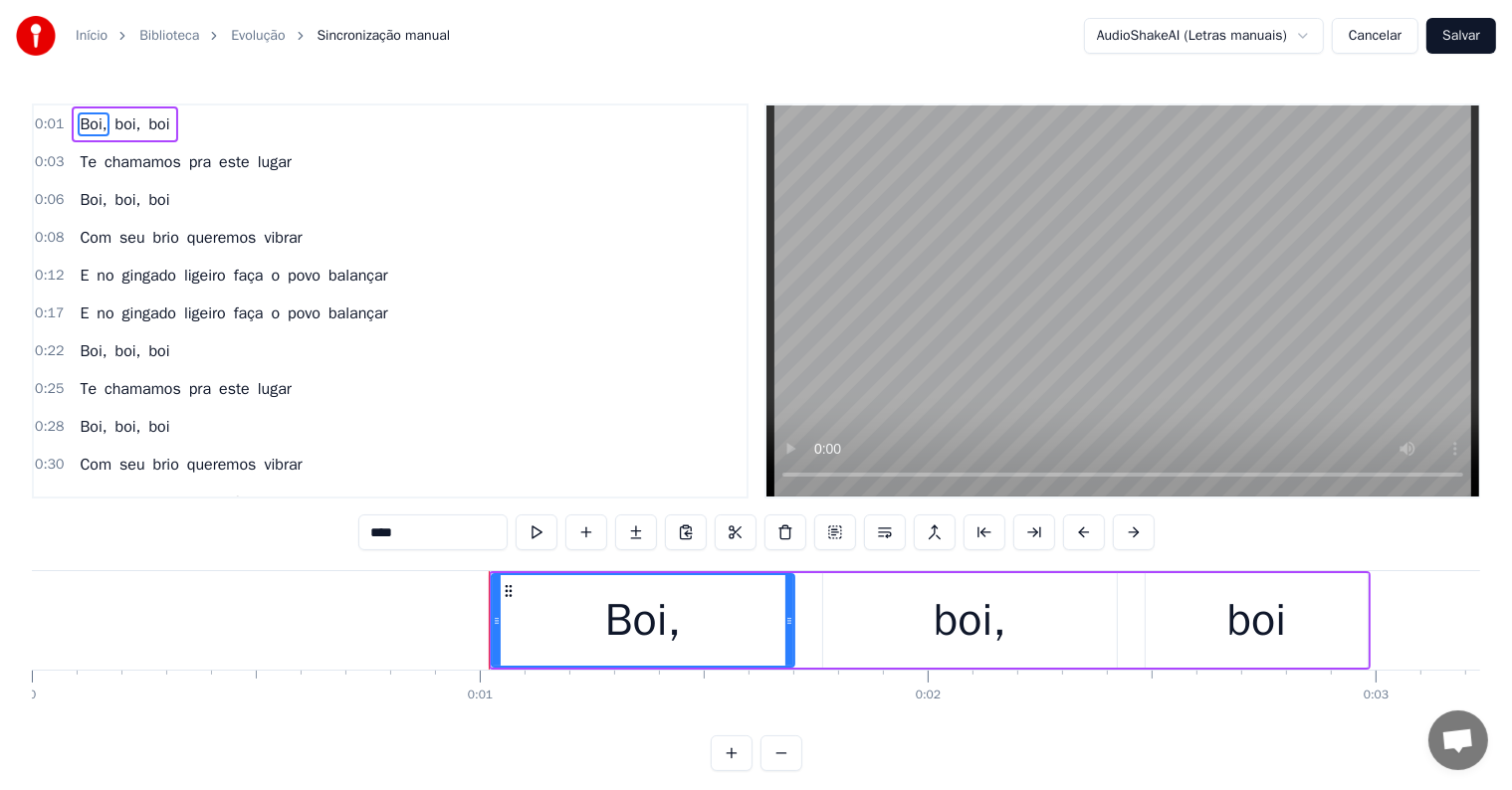 type 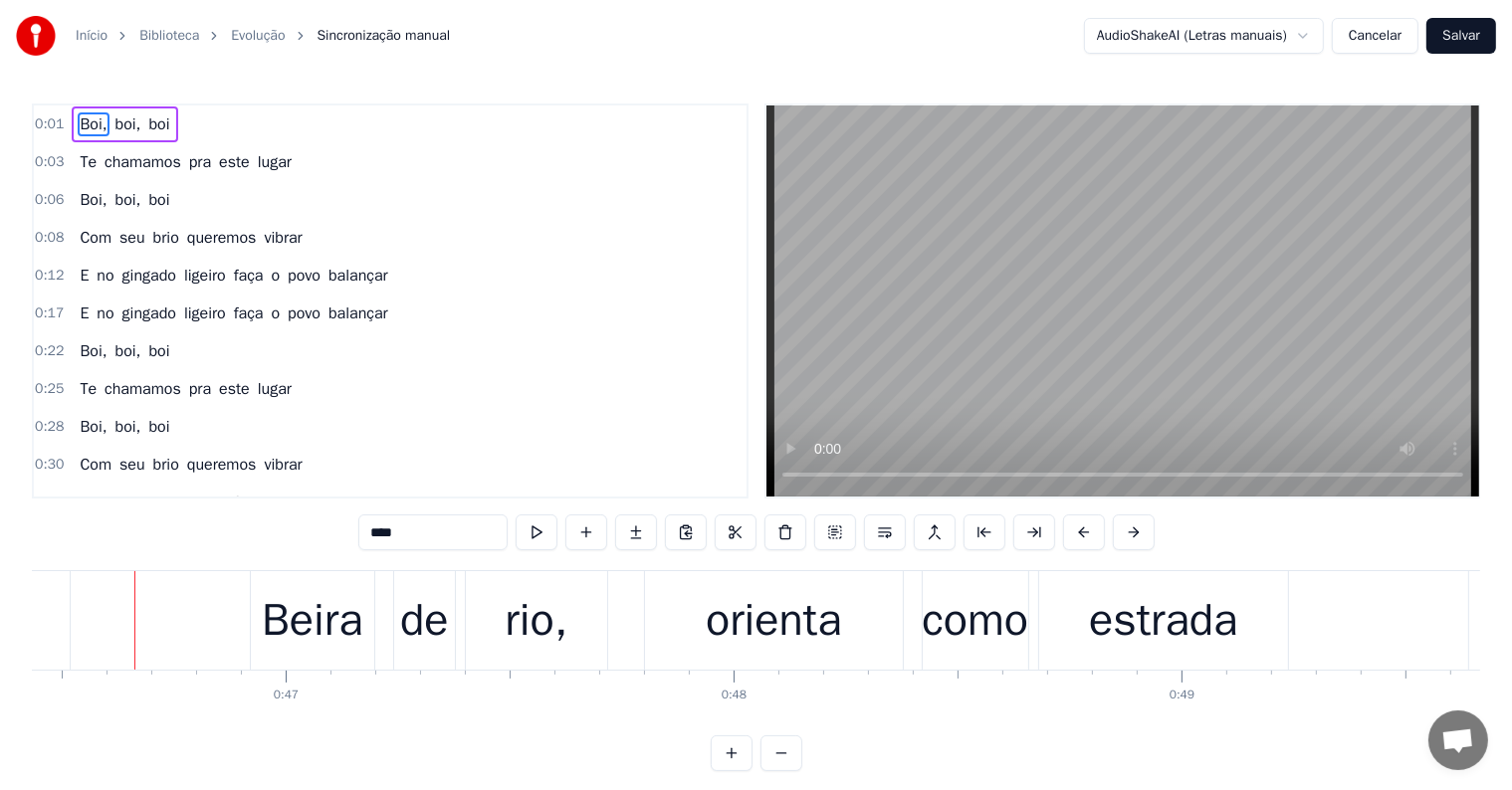 scroll, scrollTop: 0, scrollLeft: 20801, axis: horizontal 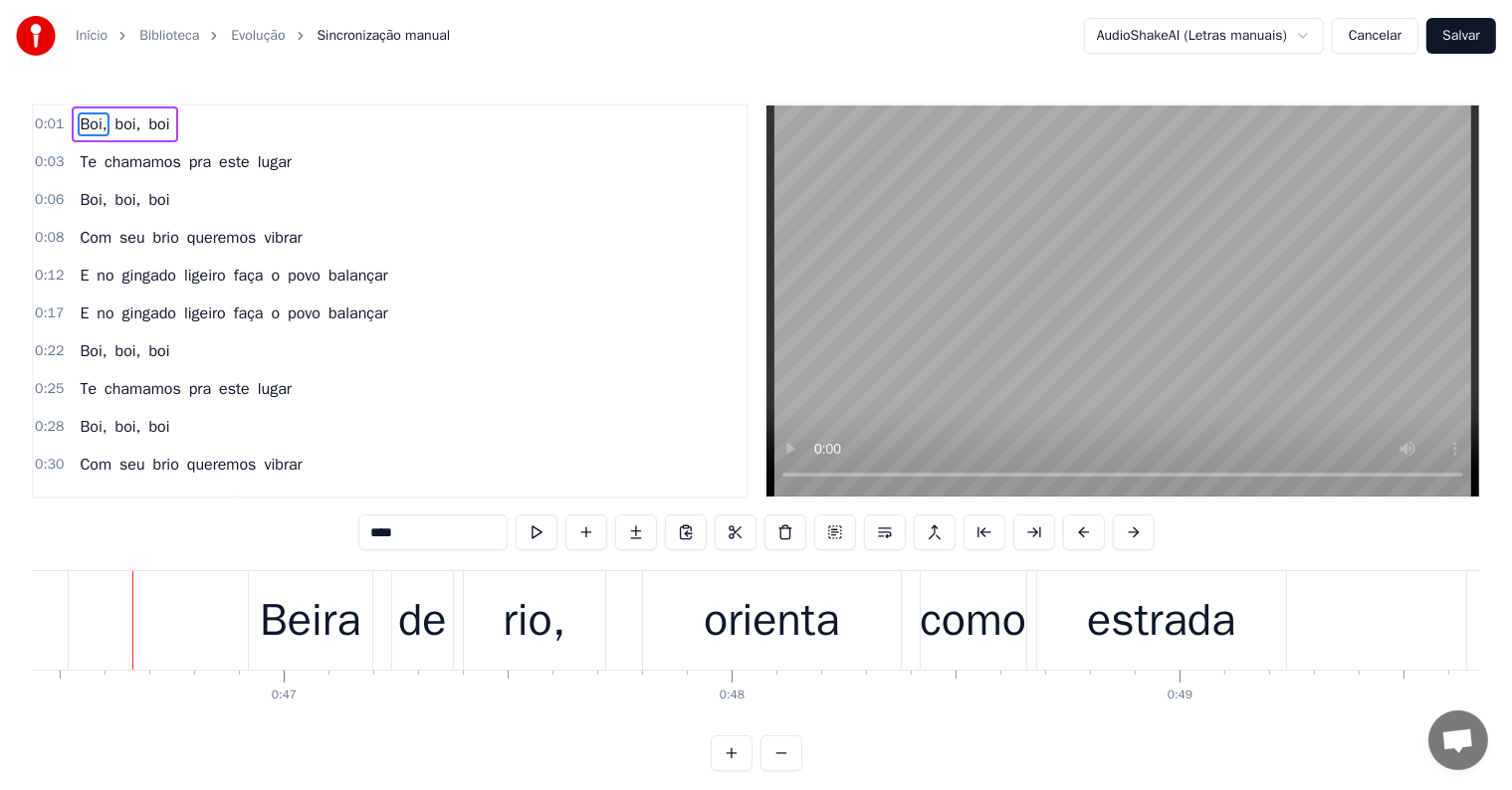 click on "Cancelar" at bounding box center (1375, 36) 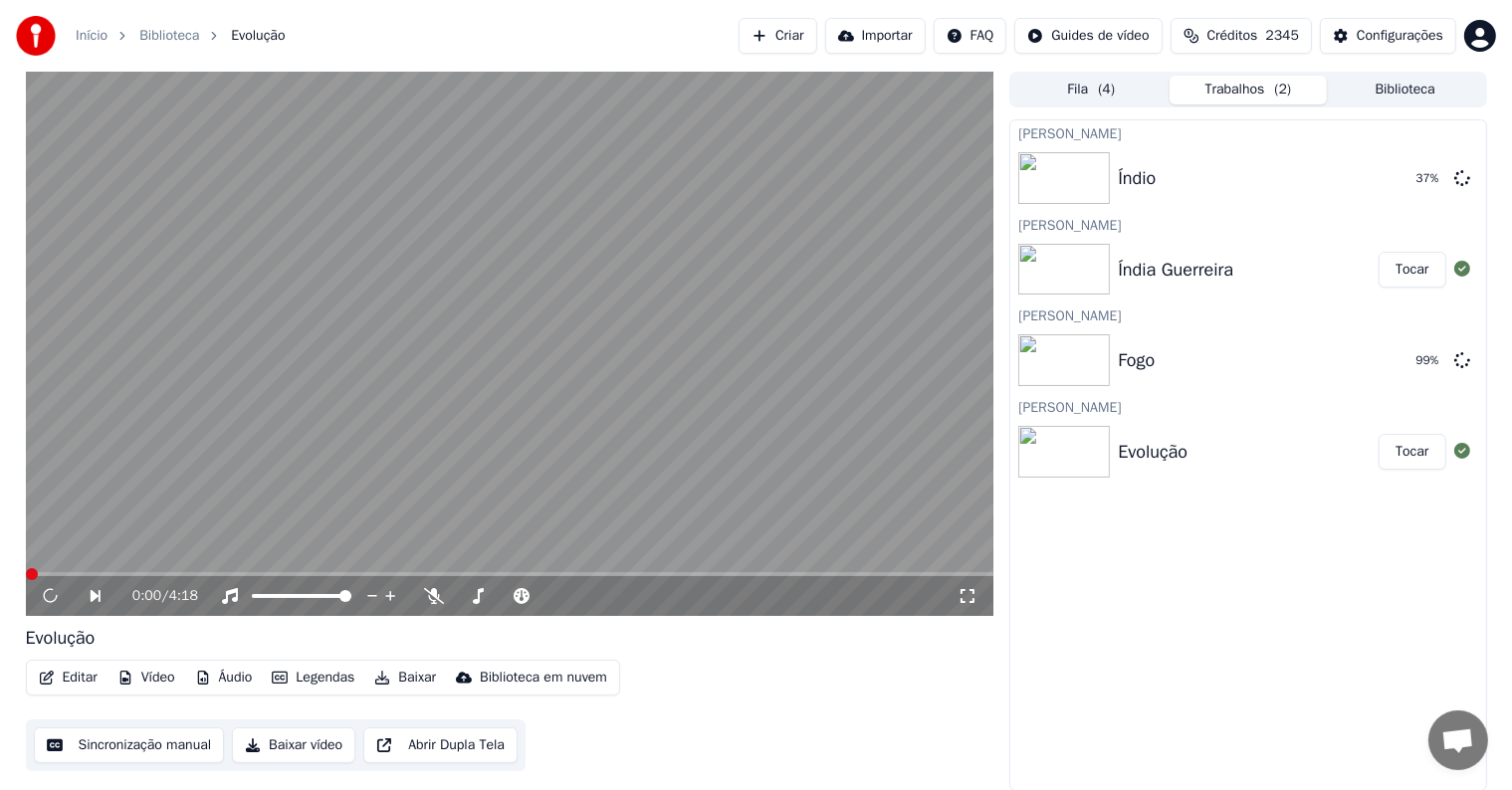 click at bounding box center [510, 343] 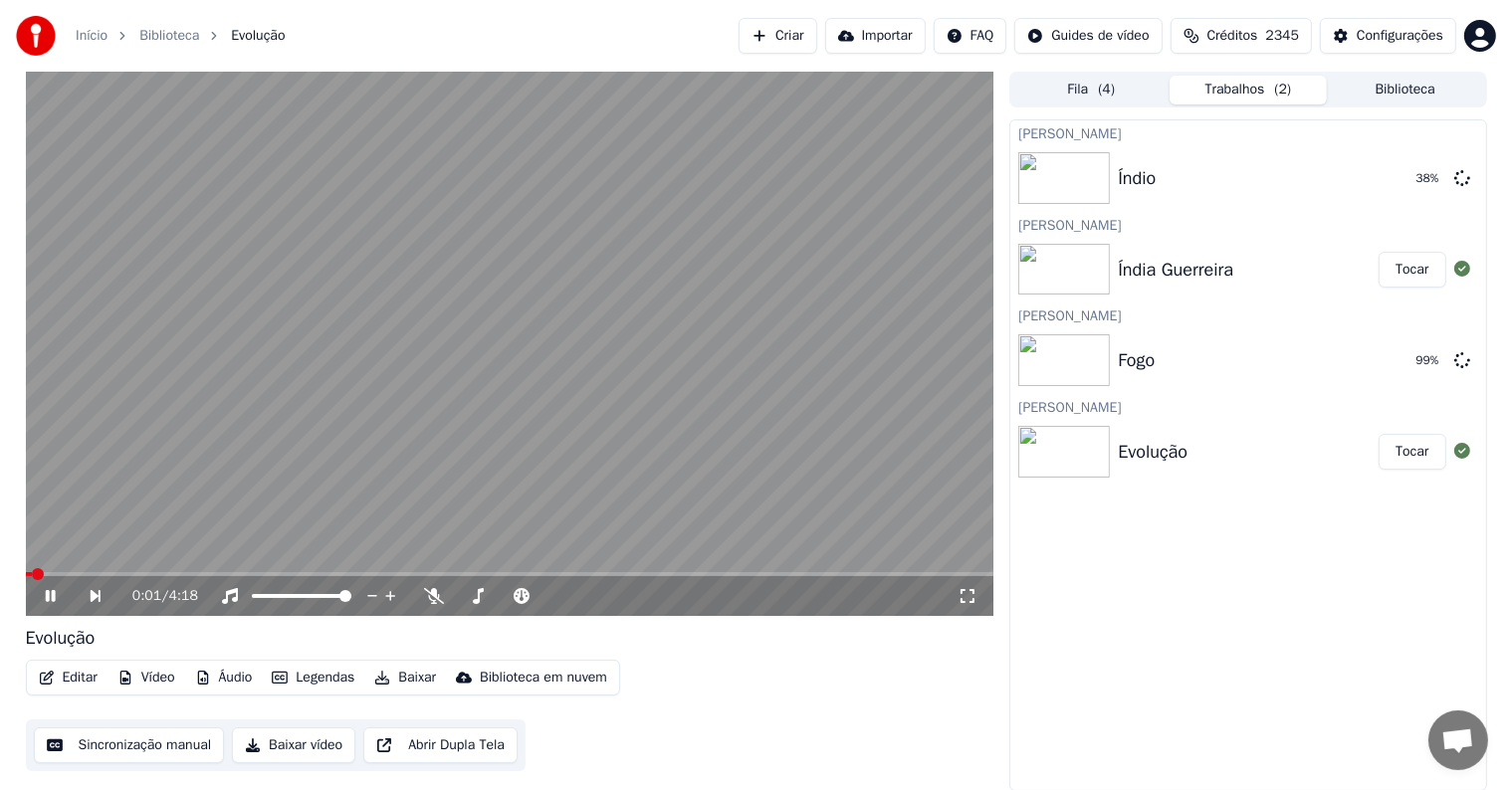 click at bounding box center [510, 343] 